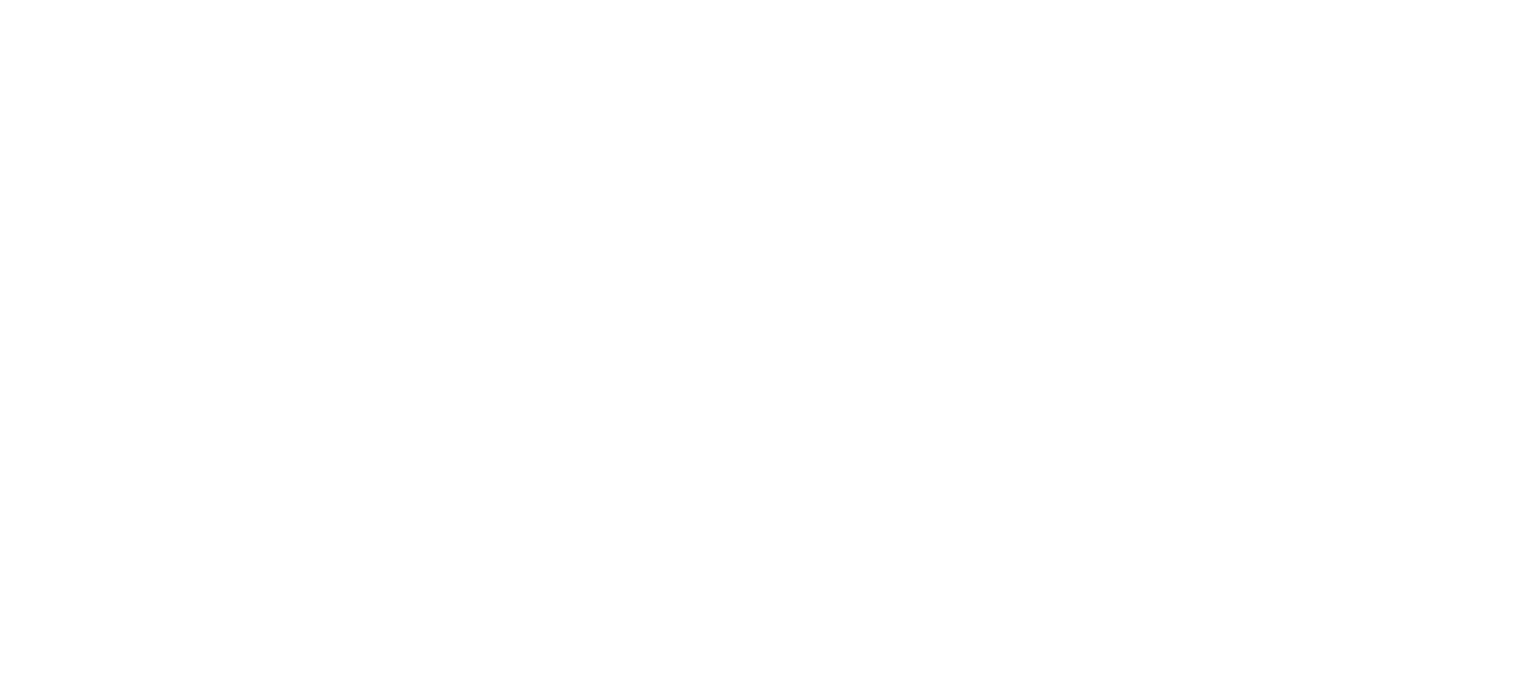 scroll, scrollTop: 0, scrollLeft: 0, axis: both 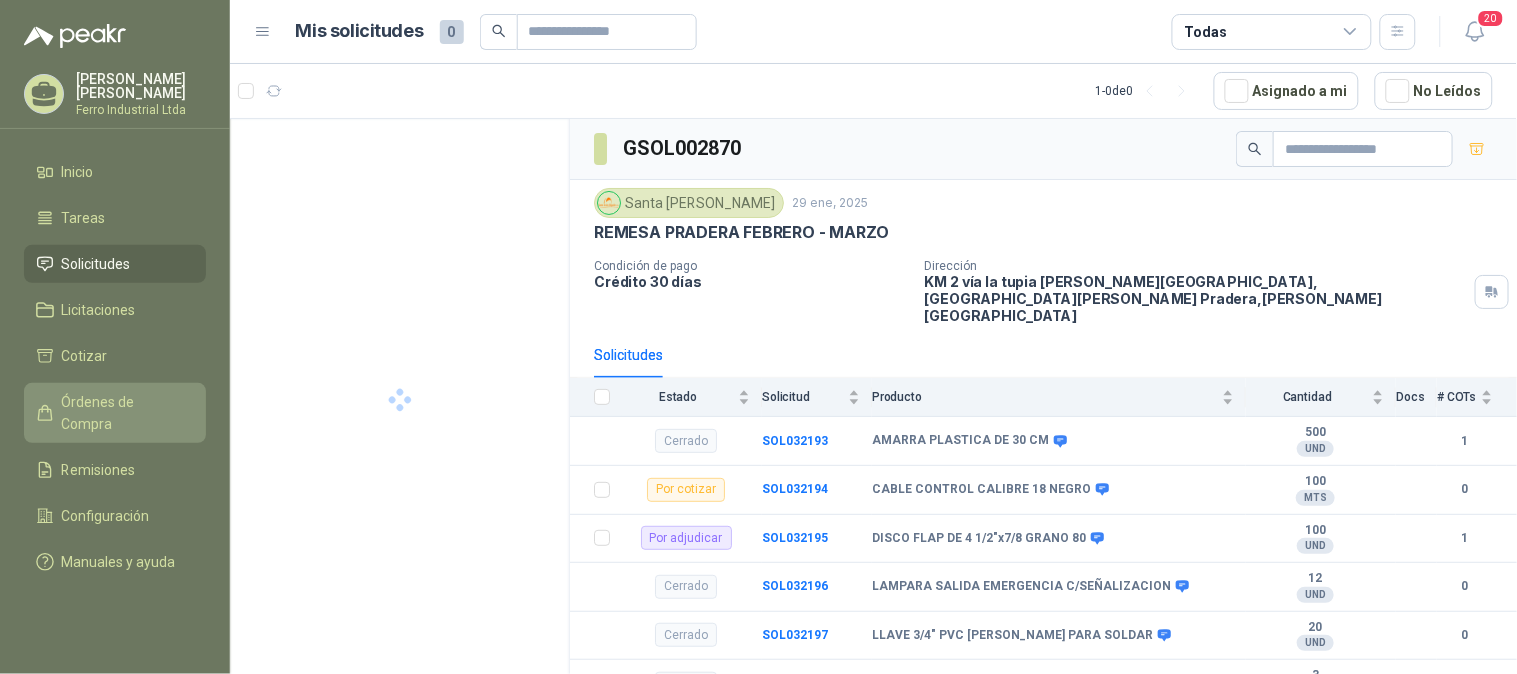 click on "Órdenes de Compra" at bounding box center (124, 413) 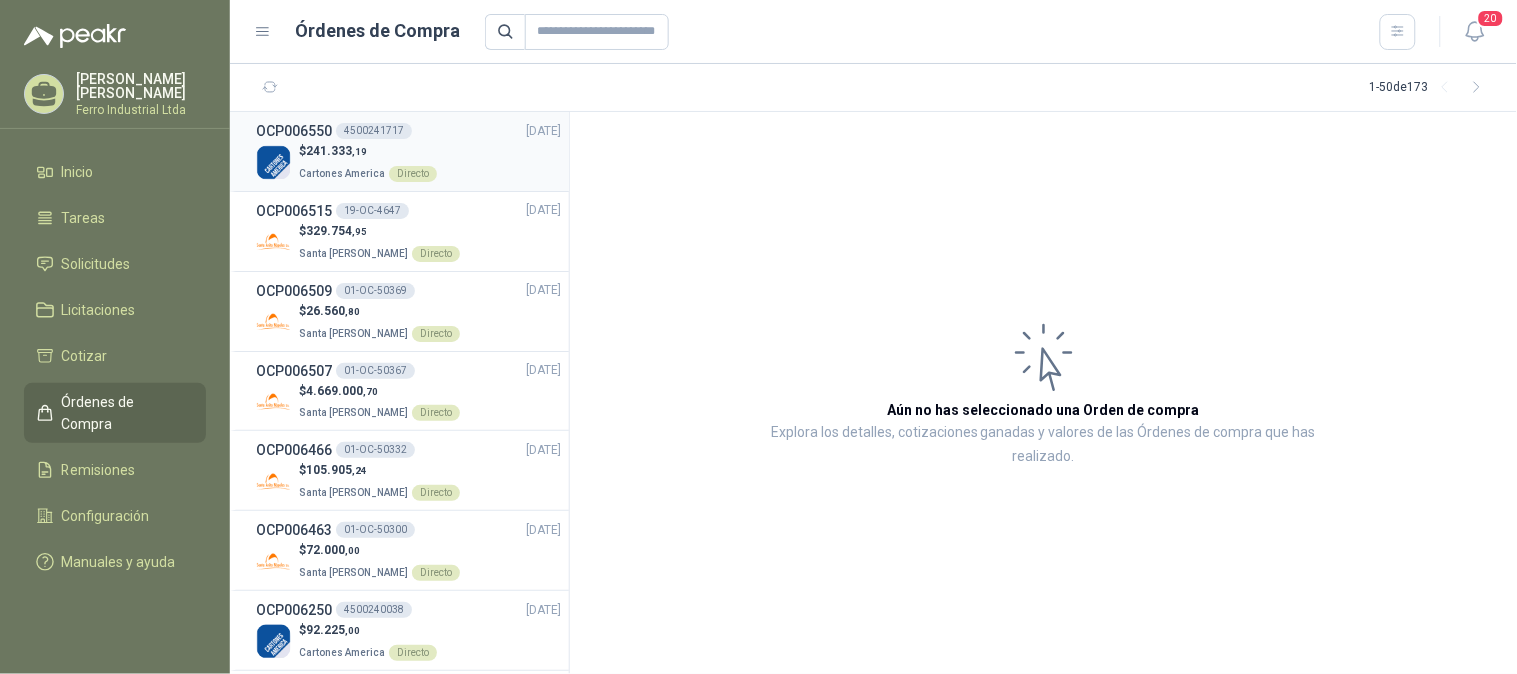 click on "$  241.333 ,19 Cartones America  Directo" at bounding box center (408, 162) 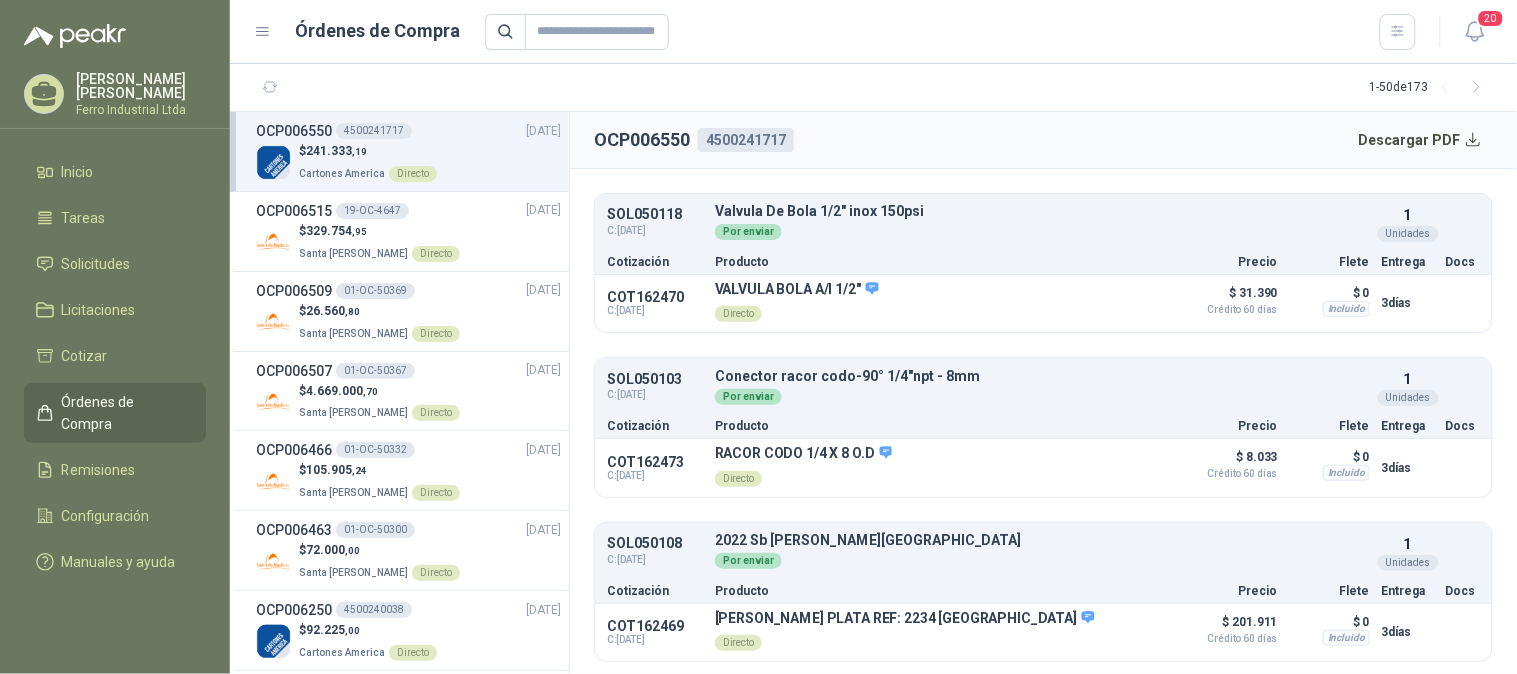 scroll, scrollTop: 0, scrollLeft: 0, axis: both 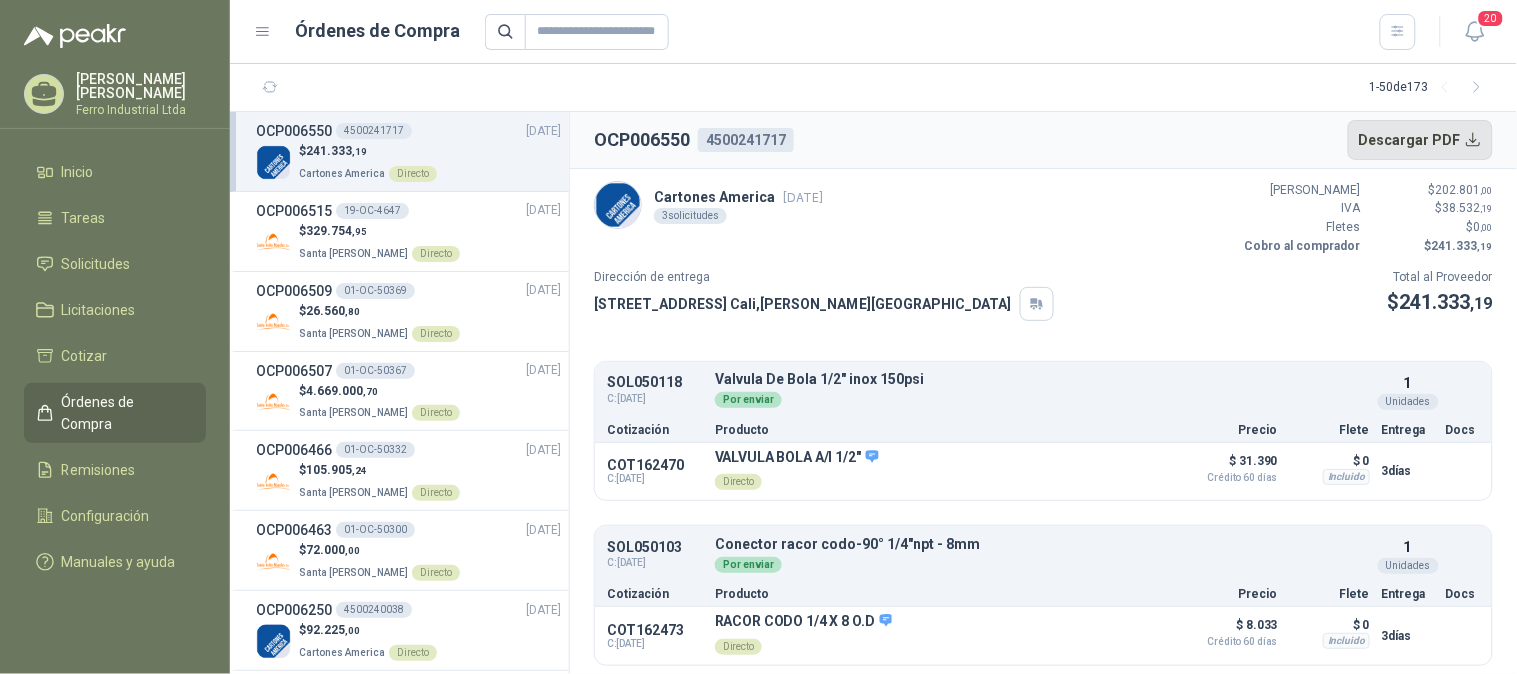 click on "Descargar PDF" at bounding box center [1421, 140] 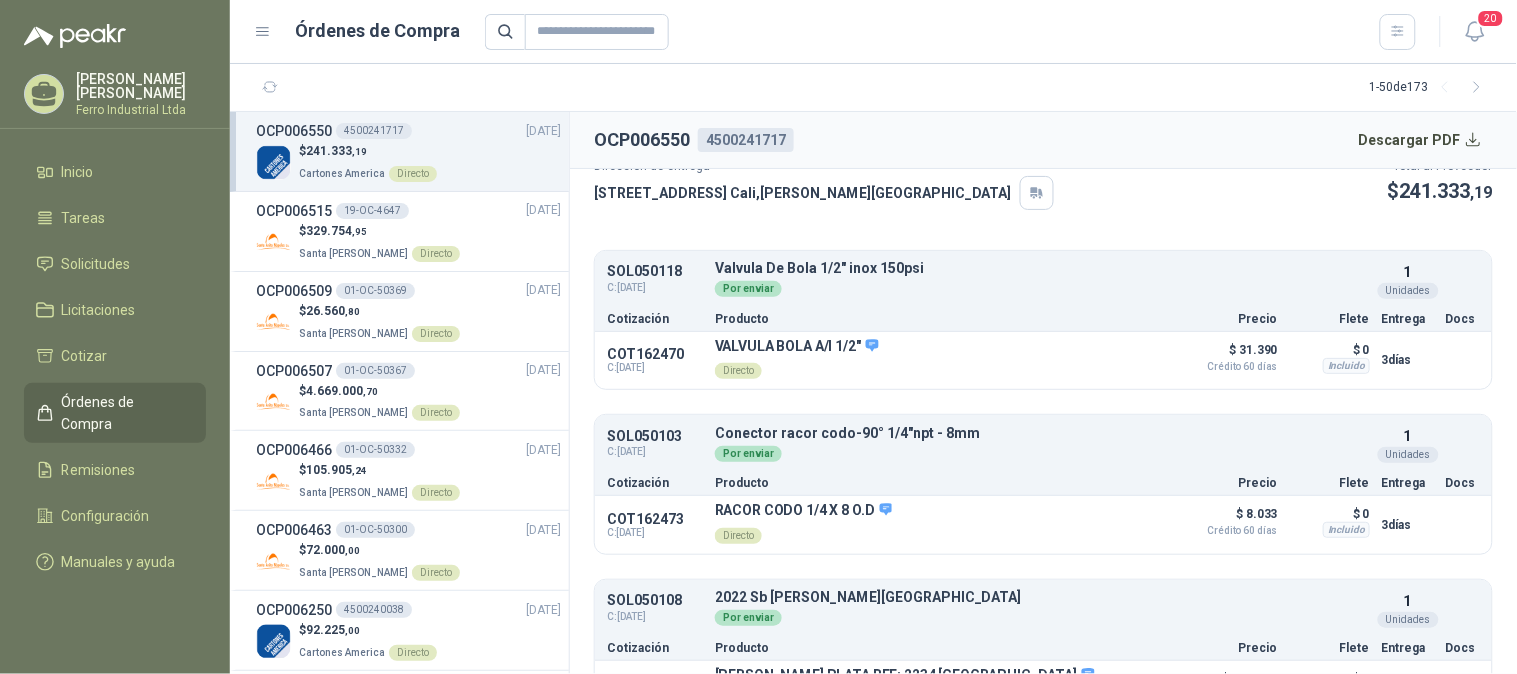 scroll, scrollTop: 168, scrollLeft: 0, axis: vertical 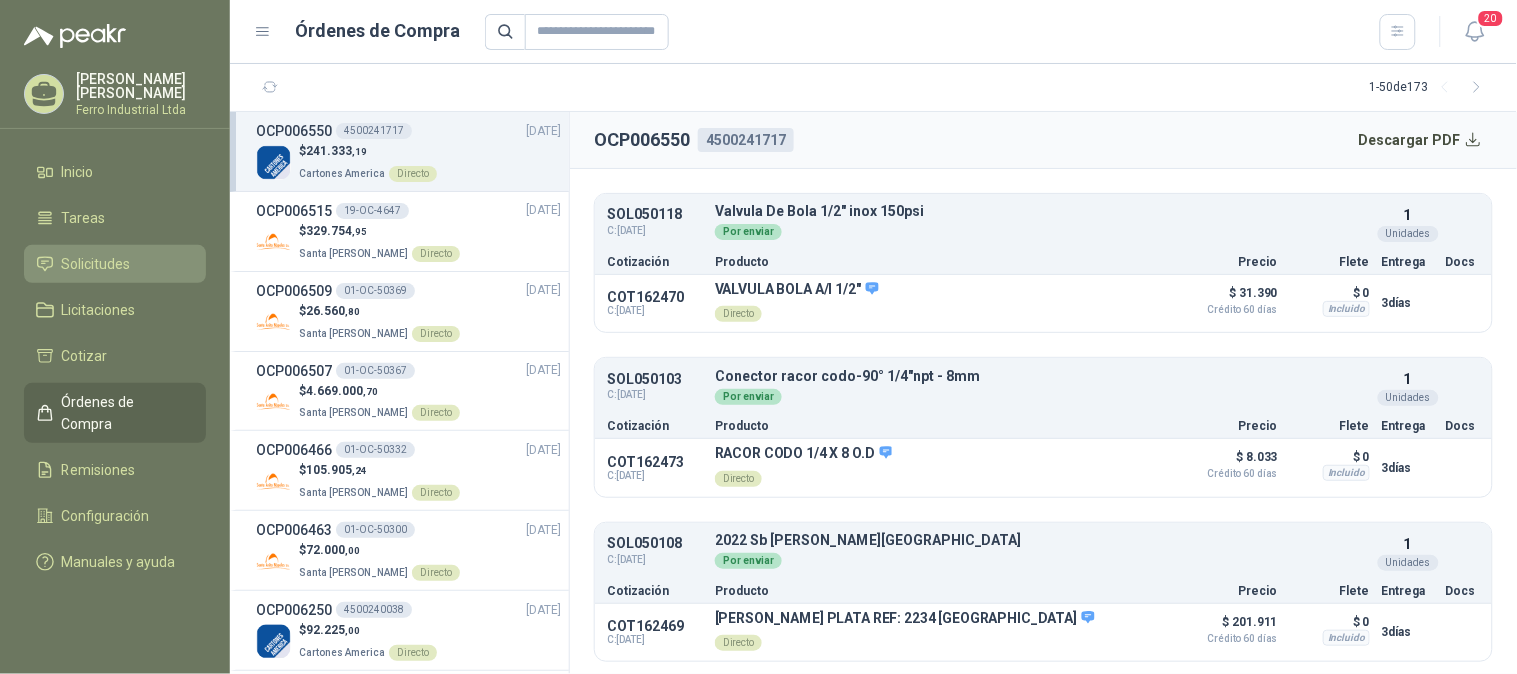 click on "Solicitudes" at bounding box center [96, 264] 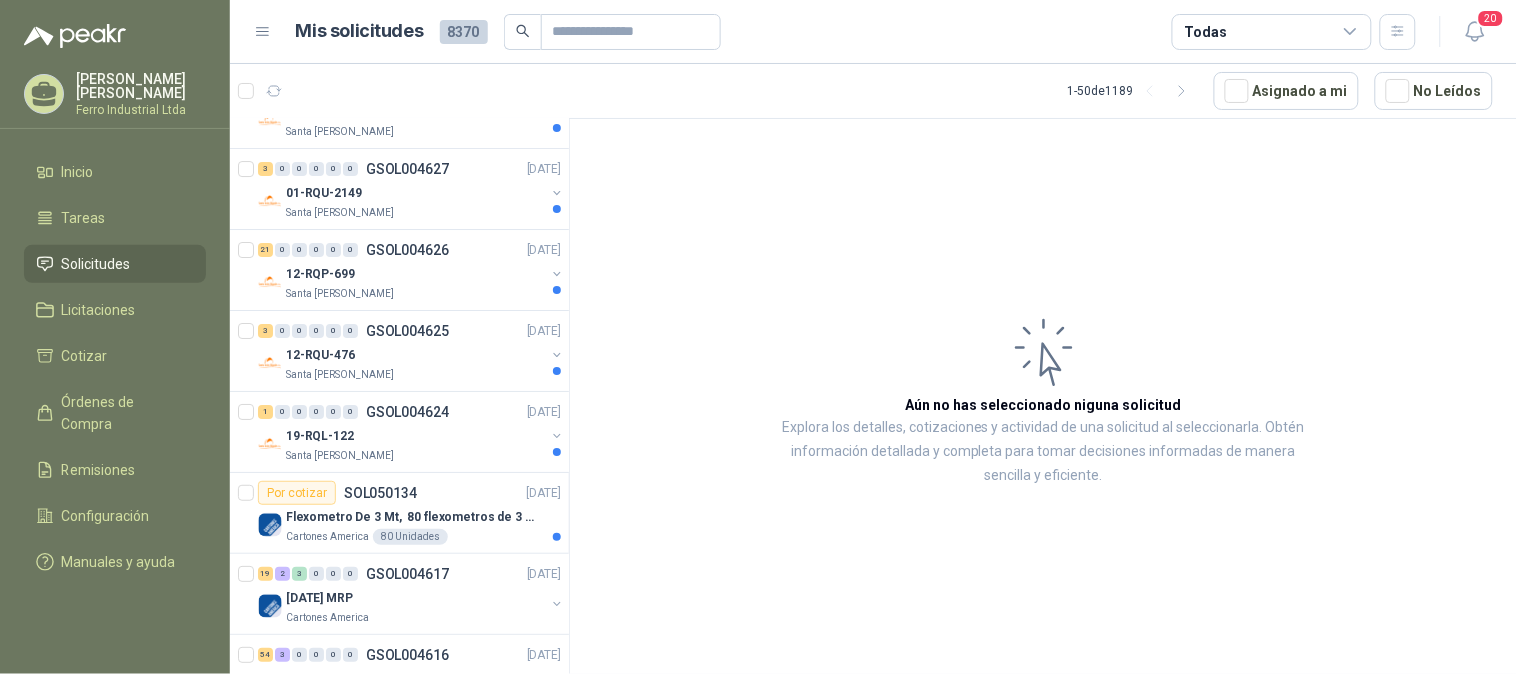 scroll, scrollTop: 1777, scrollLeft: 0, axis: vertical 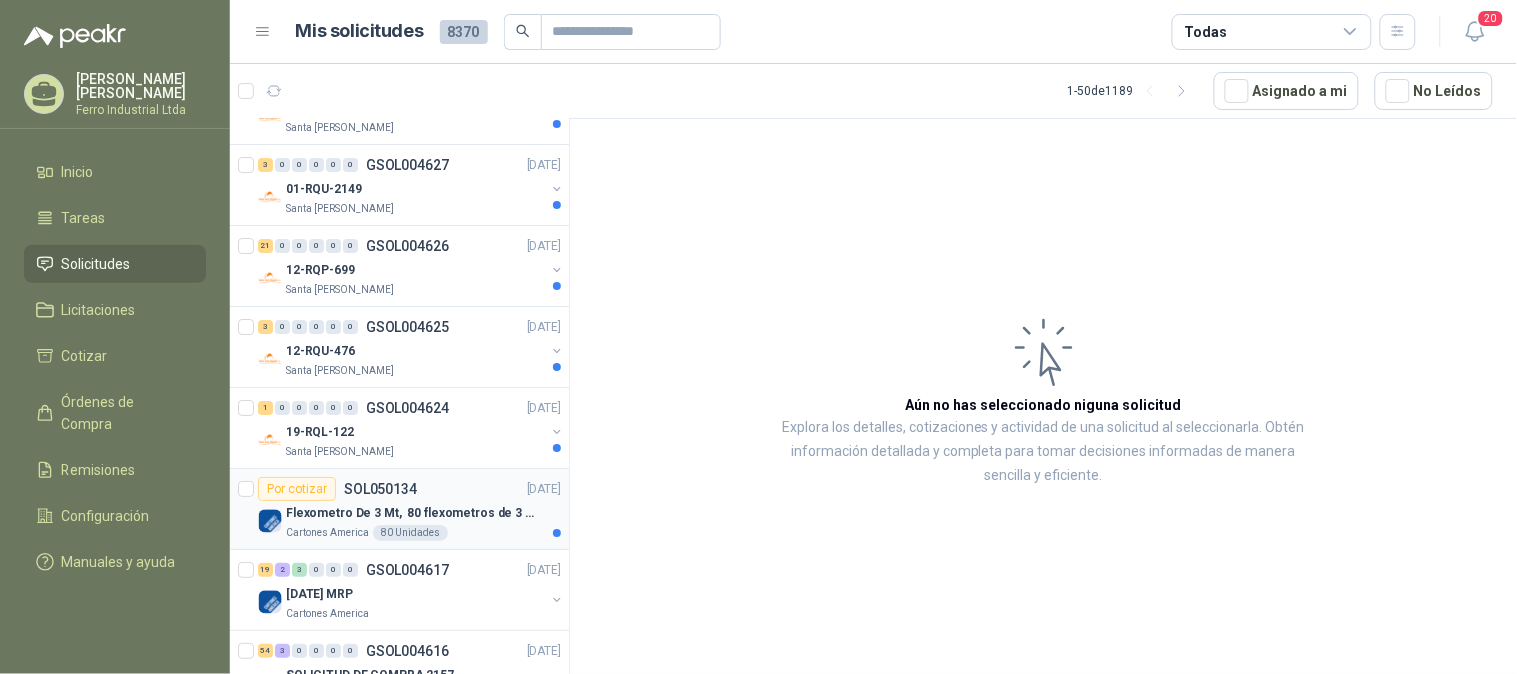 click on "Por cotizar SOL050134 [DATE]" at bounding box center [409, 489] 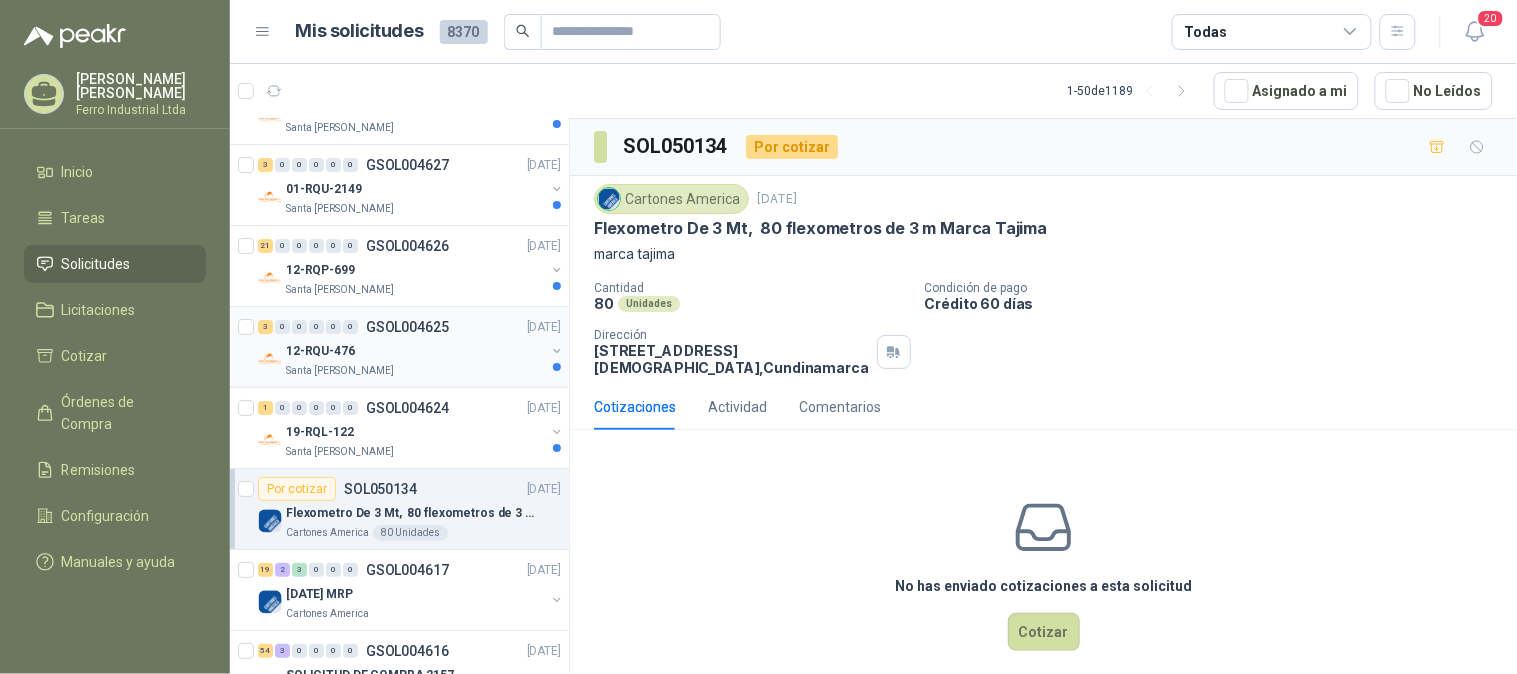 click on "3   0   0   0   0   0   GSOL004625 [DATE]   12-RQU-476 Santa [PERSON_NAME]" at bounding box center (399, 347) 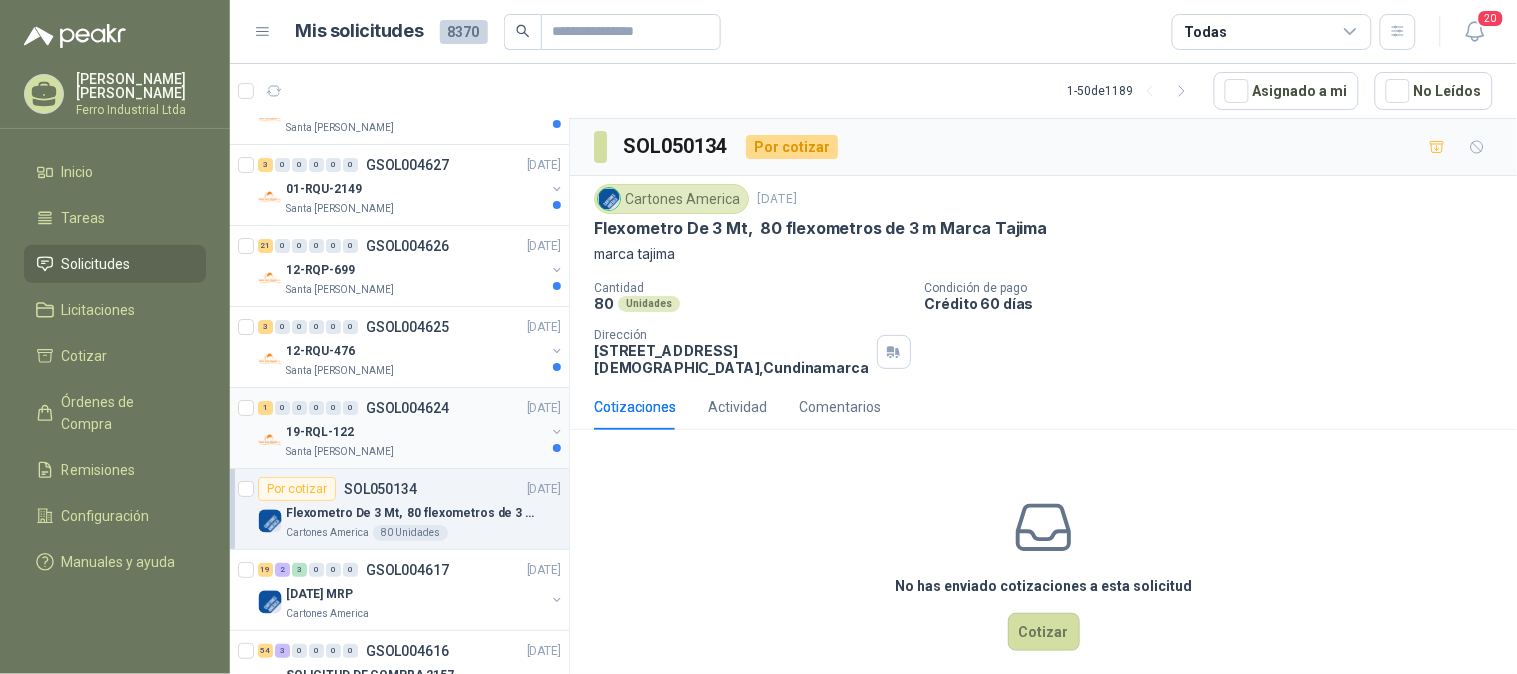 click on "GSOL004624" at bounding box center [407, 408] 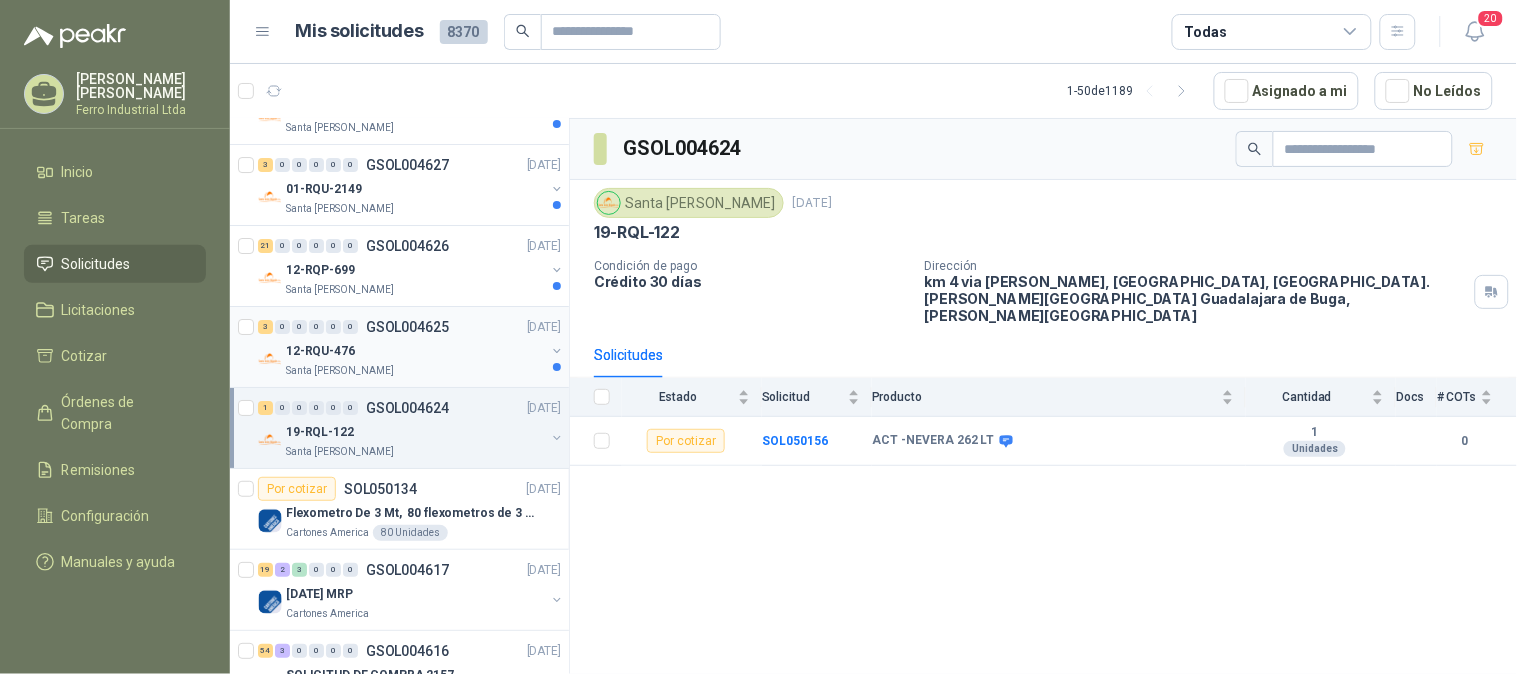click on "12-RQU-476" at bounding box center [415, 351] 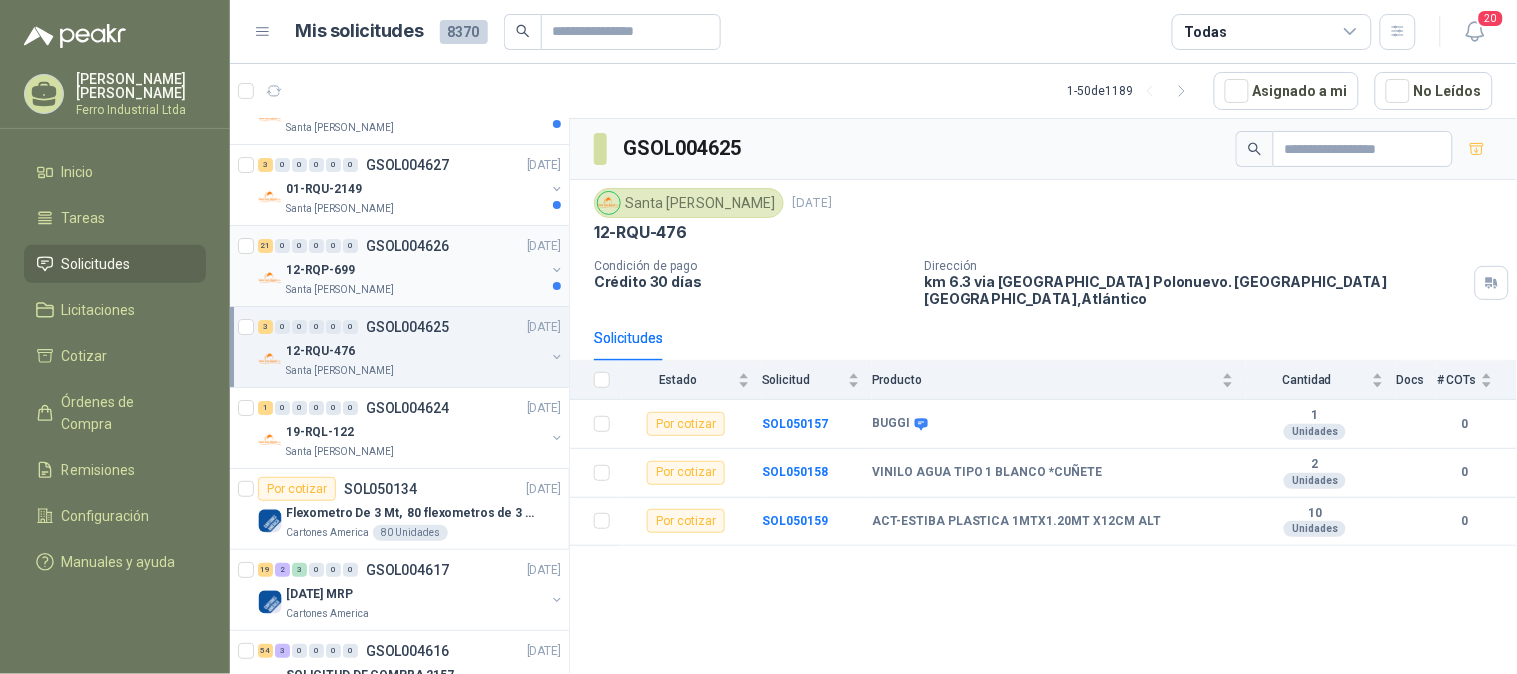 click on "12-RQP-699" at bounding box center (415, 270) 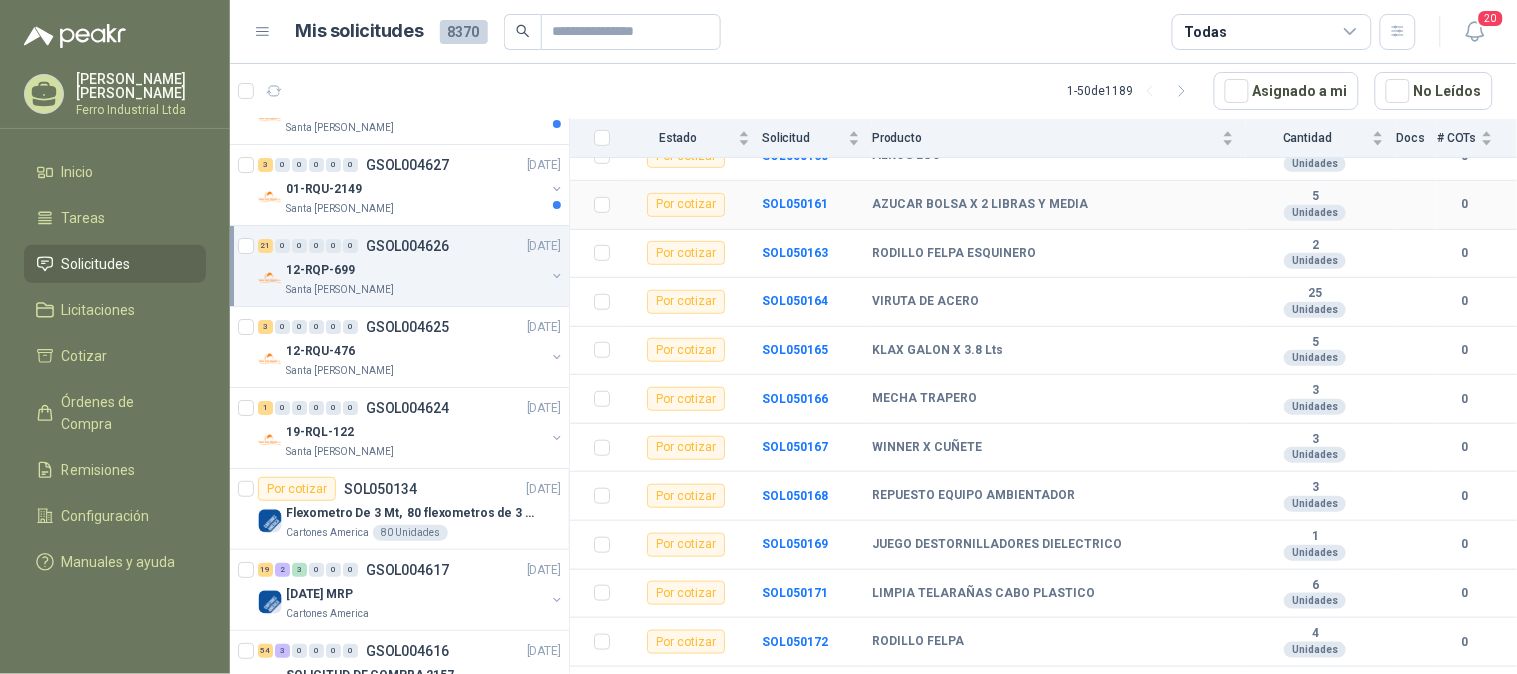 scroll, scrollTop: 333, scrollLeft: 0, axis: vertical 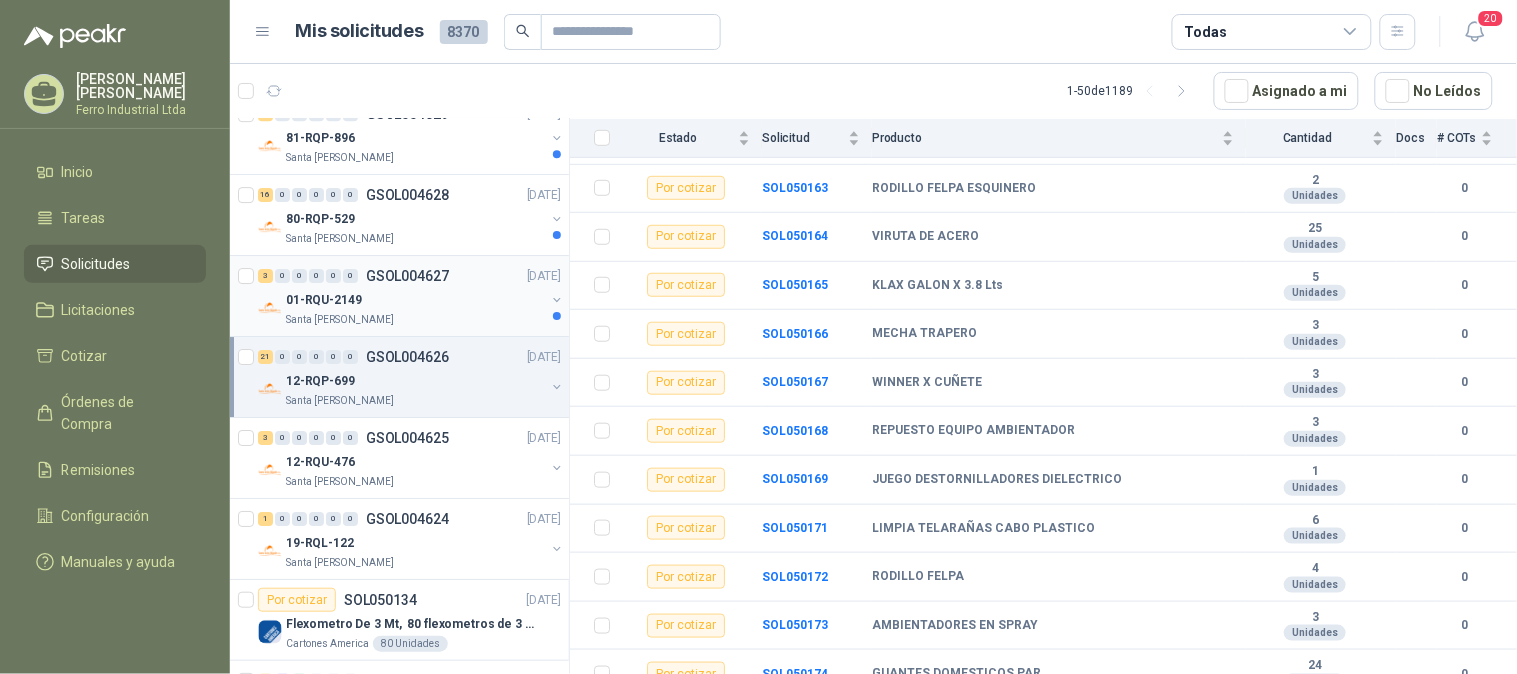 click on "Santa [PERSON_NAME]" at bounding box center [415, 320] 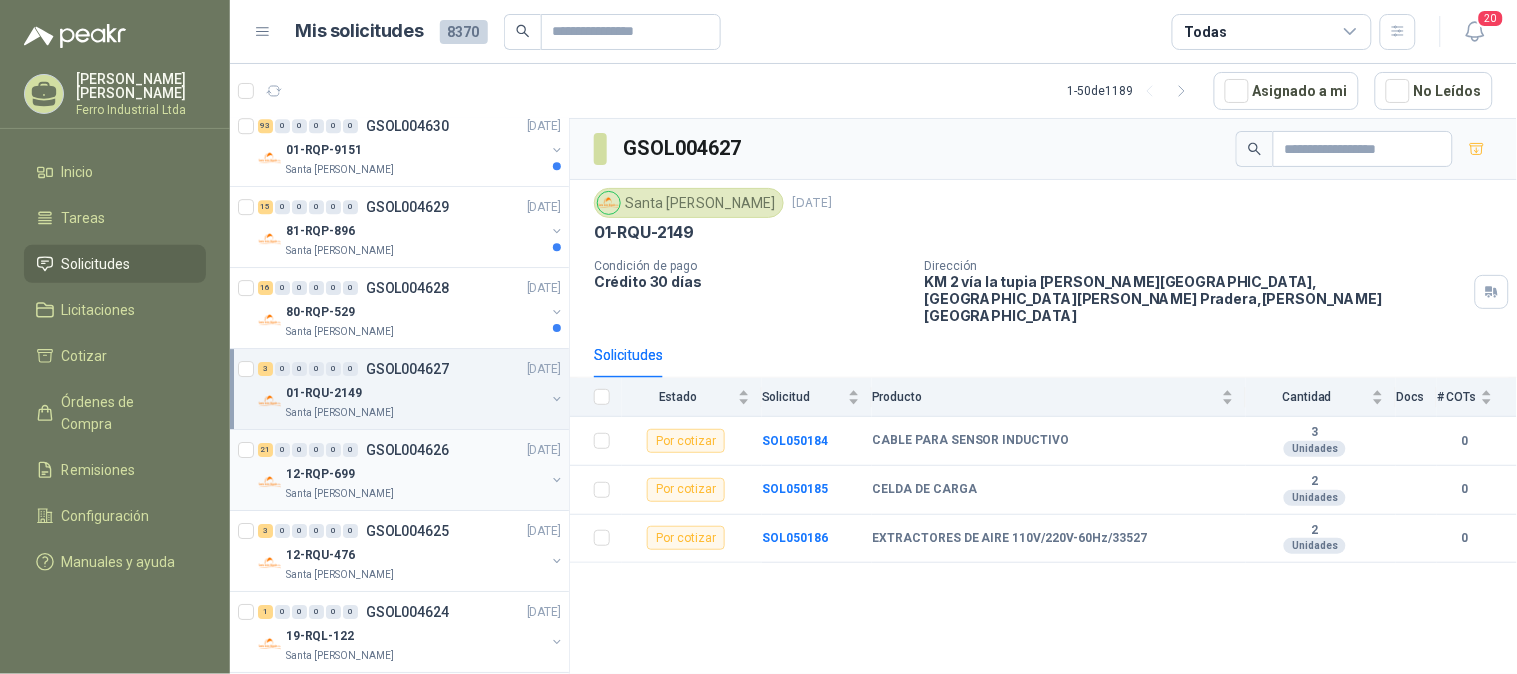 scroll, scrollTop: 1555, scrollLeft: 0, axis: vertical 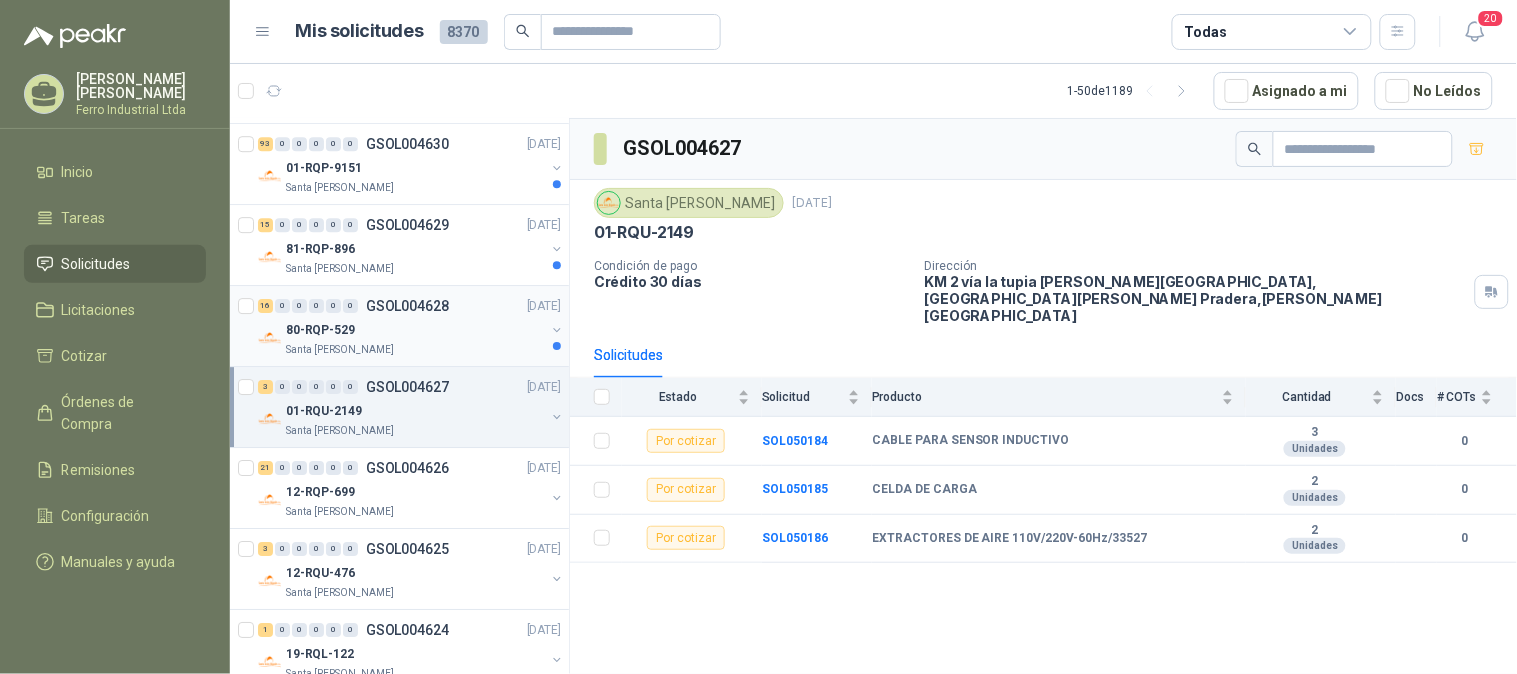 click on "Santa [PERSON_NAME]" at bounding box center [415, 350] 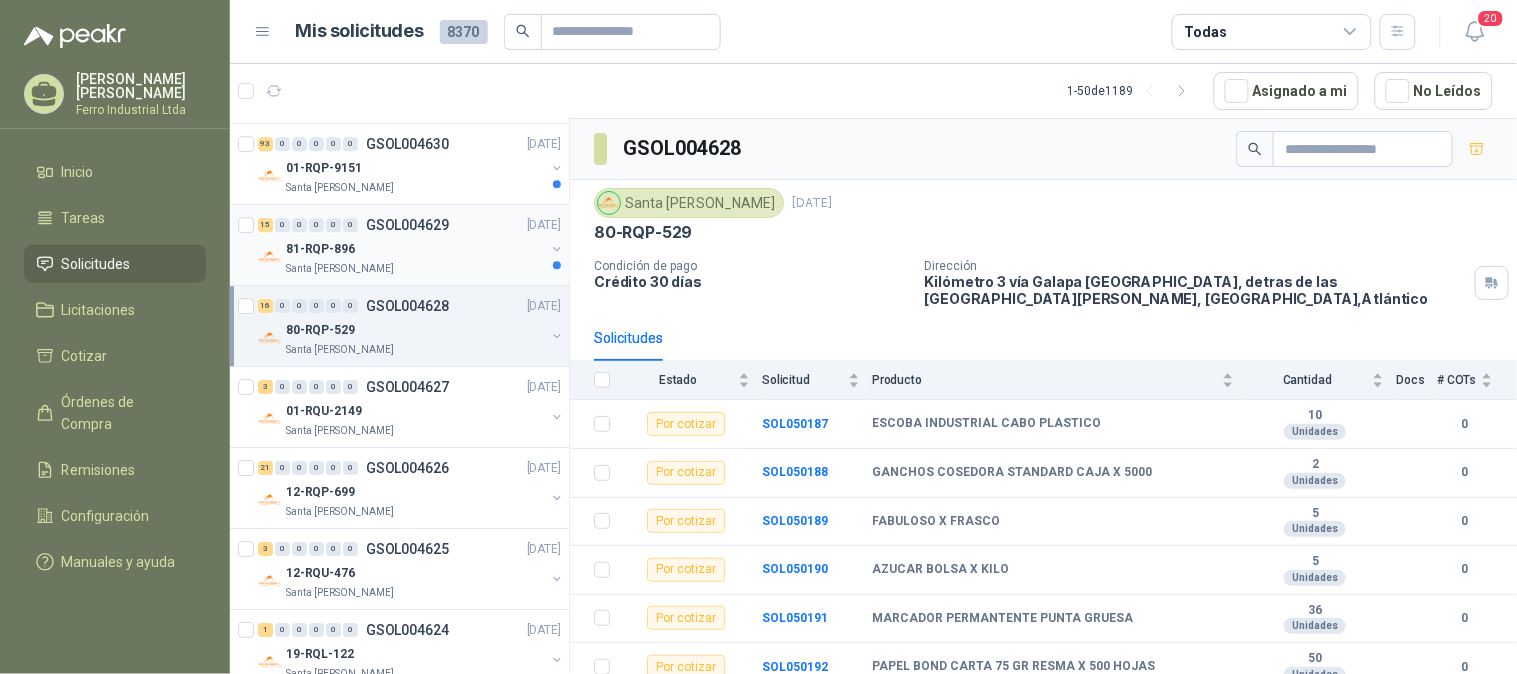 click on "81-RQP-896" at bounding box center [415, 249] 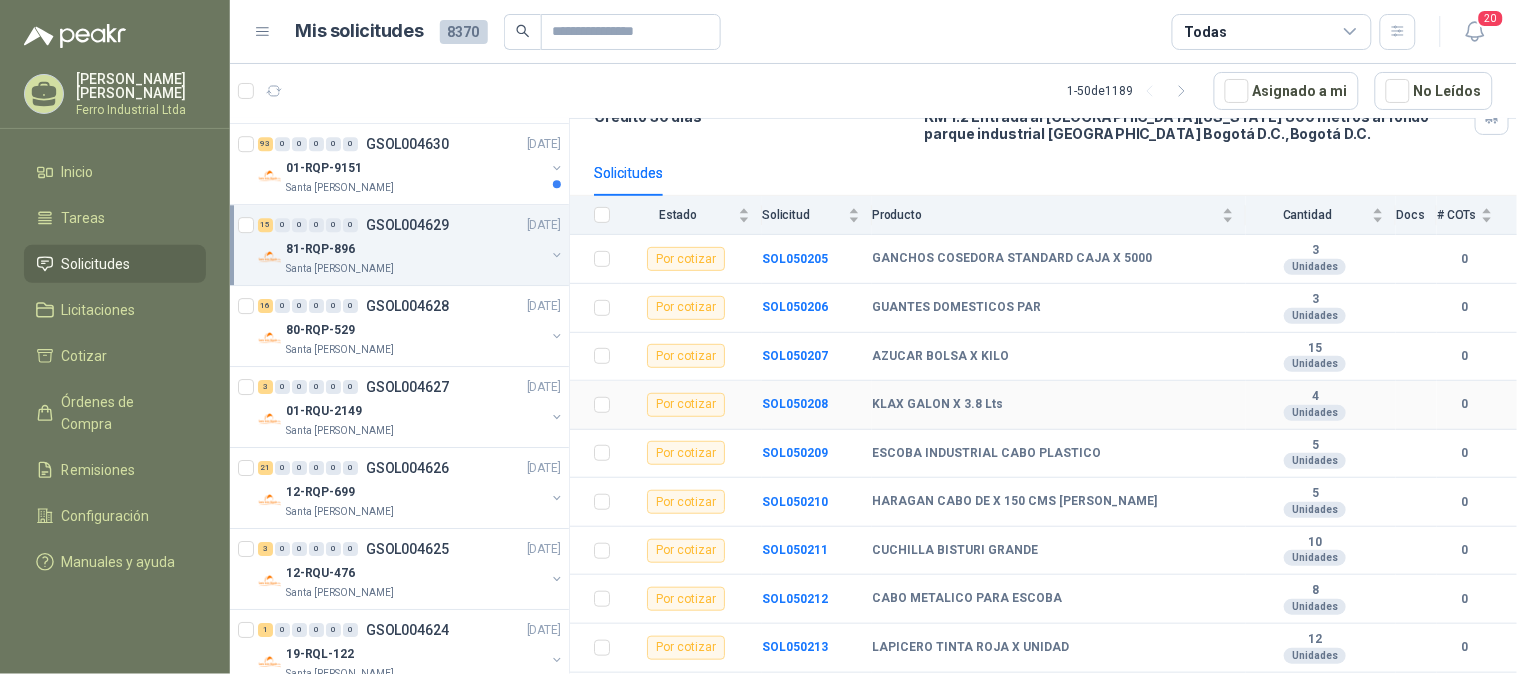 scroll, scrollTop: 222, scrollLeft: 0, axis: vertical 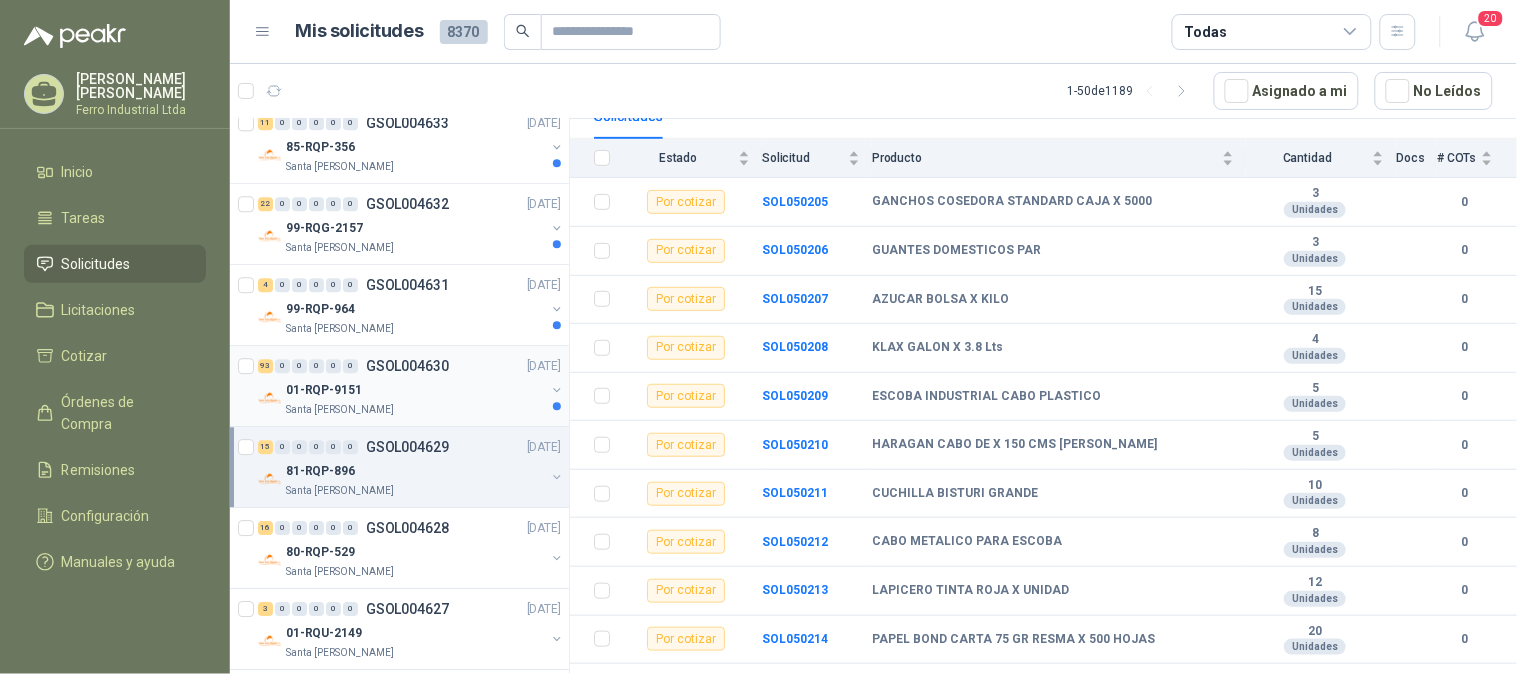 click on "GSOL004630" at bounding box center (407, 366) 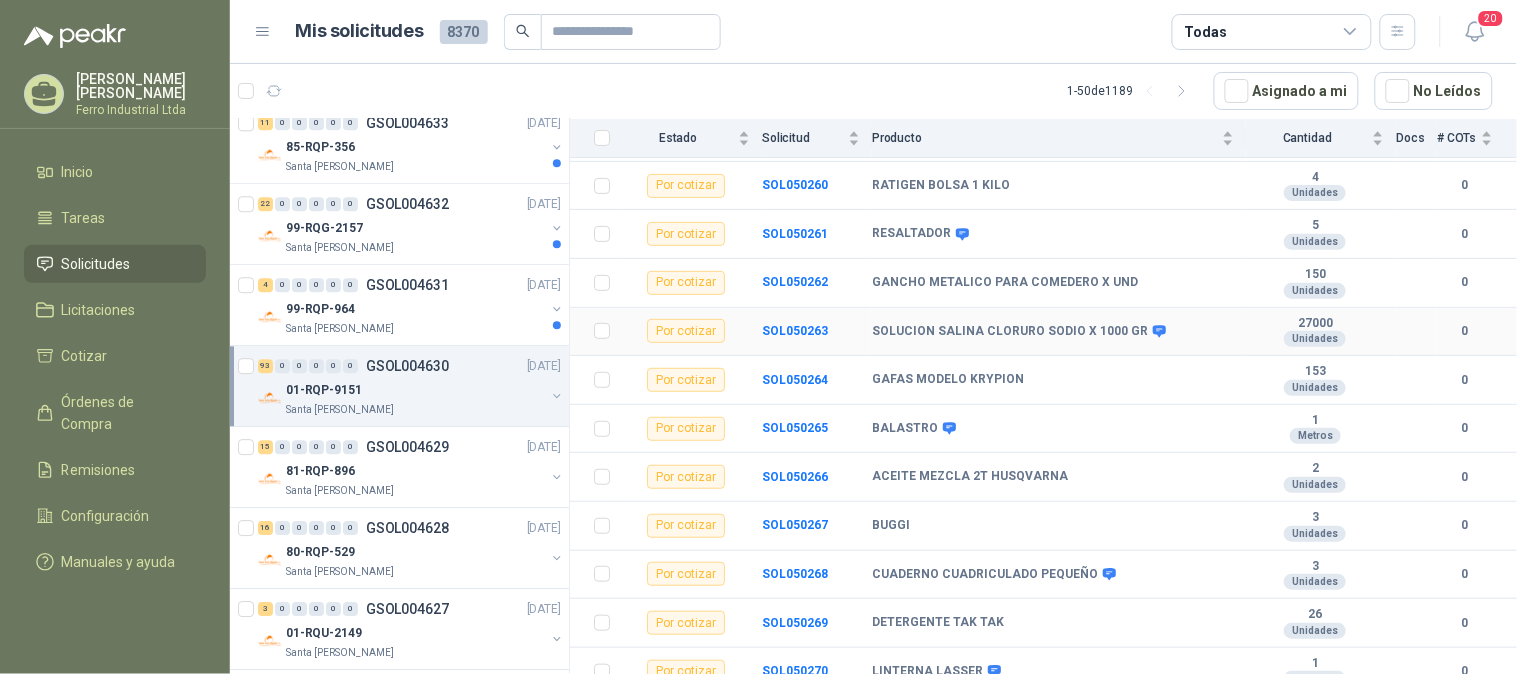 scroll, scrollTop: 2111, scrollLeft: 0, axis: vertical 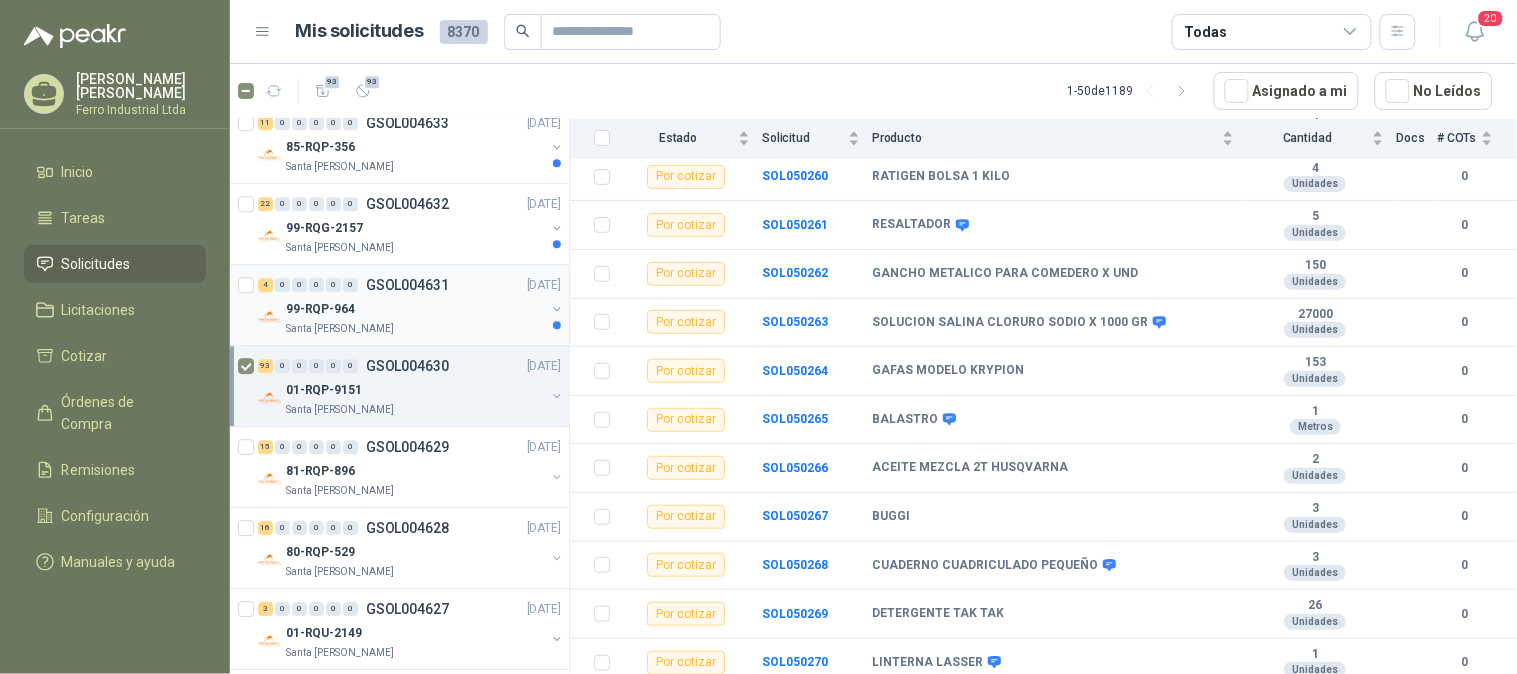 click on "Santa [PERSON_NAME]" at bounding box center (415, 329) 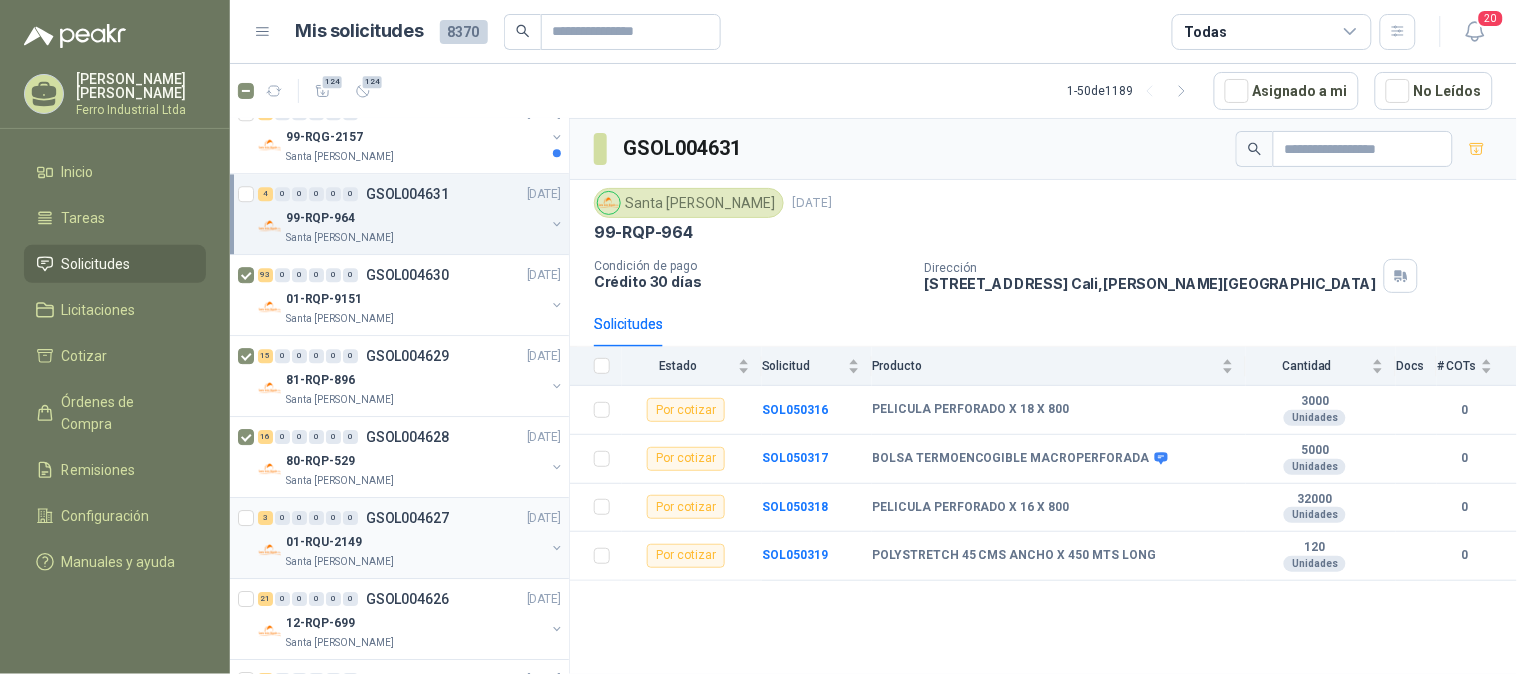 scroll, scrollTop: 1444, scrollLeft: 0, axis: vertical 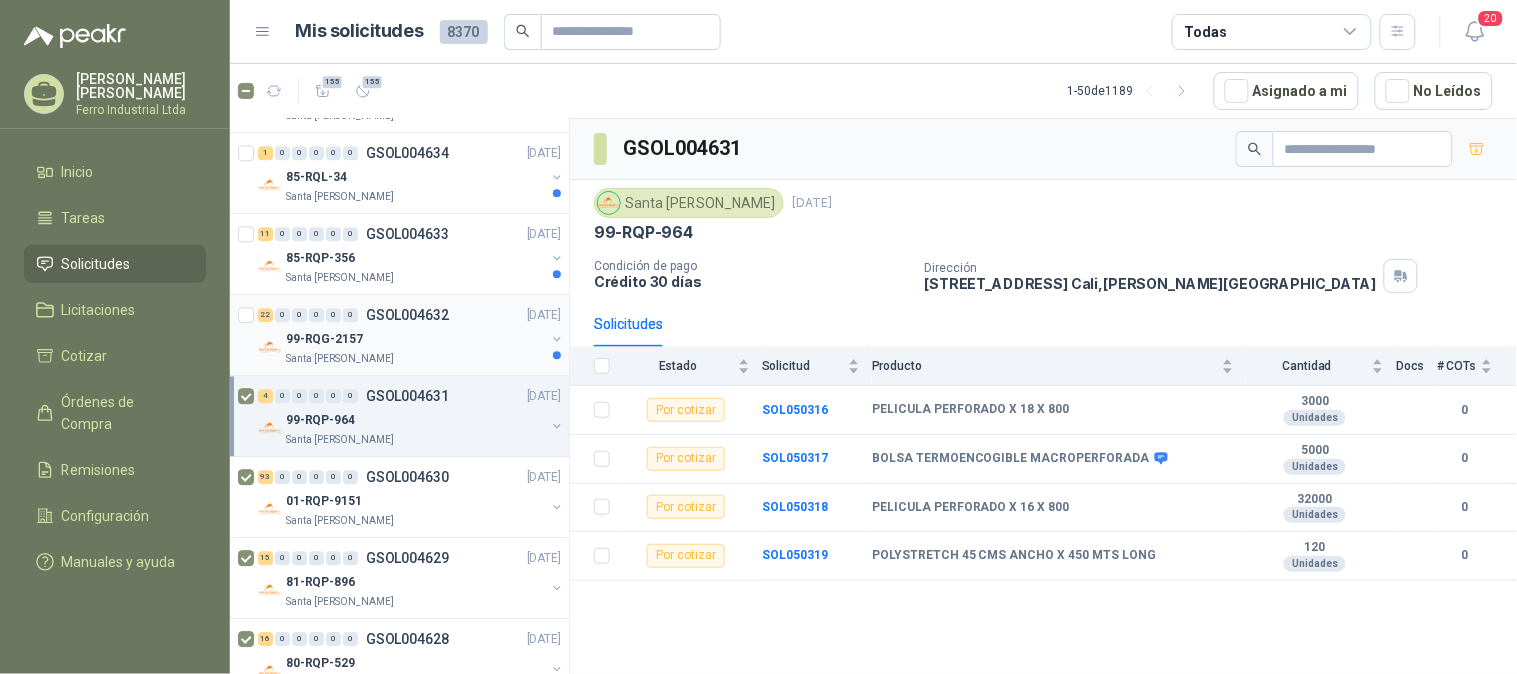 click on "99-RQG-2157" at bounding box center [415, 339] 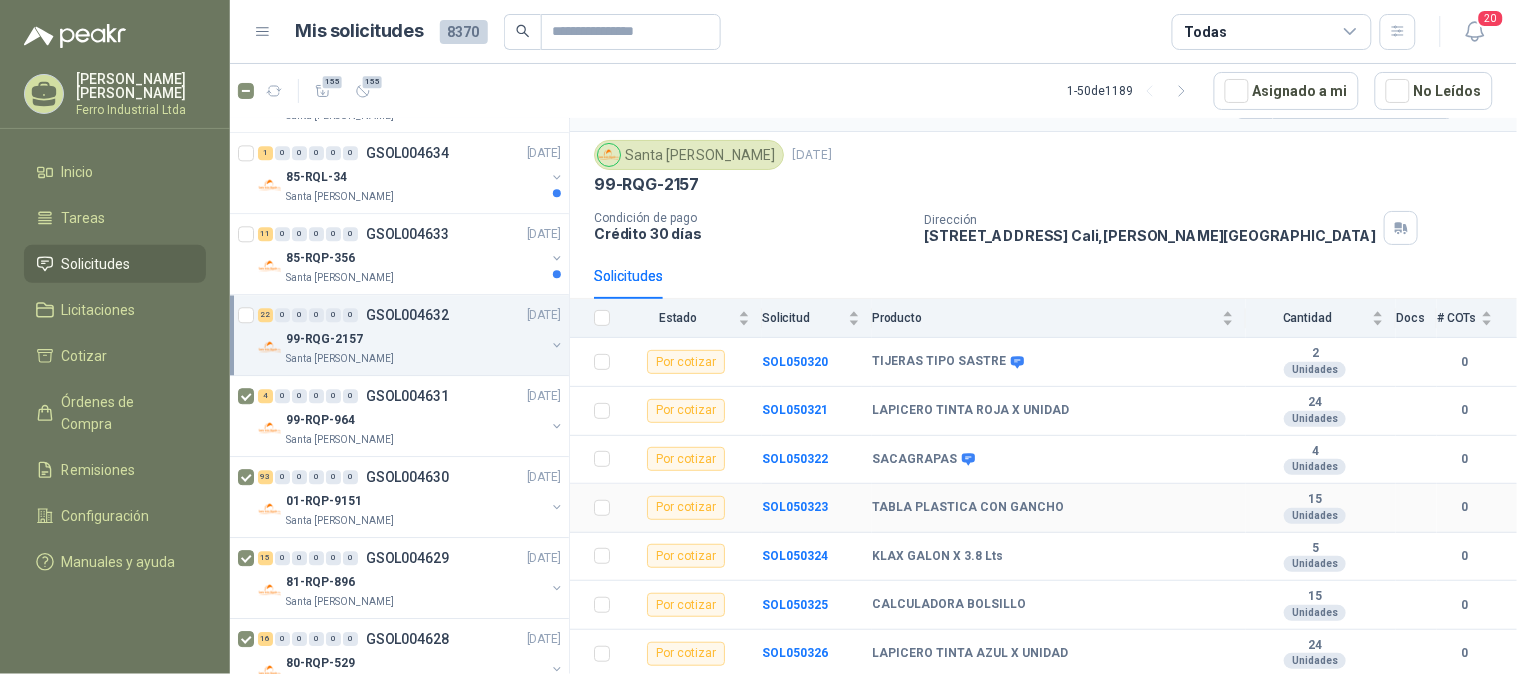 scroll, scrollTop: 0, scrollLeft: 0, axis: both 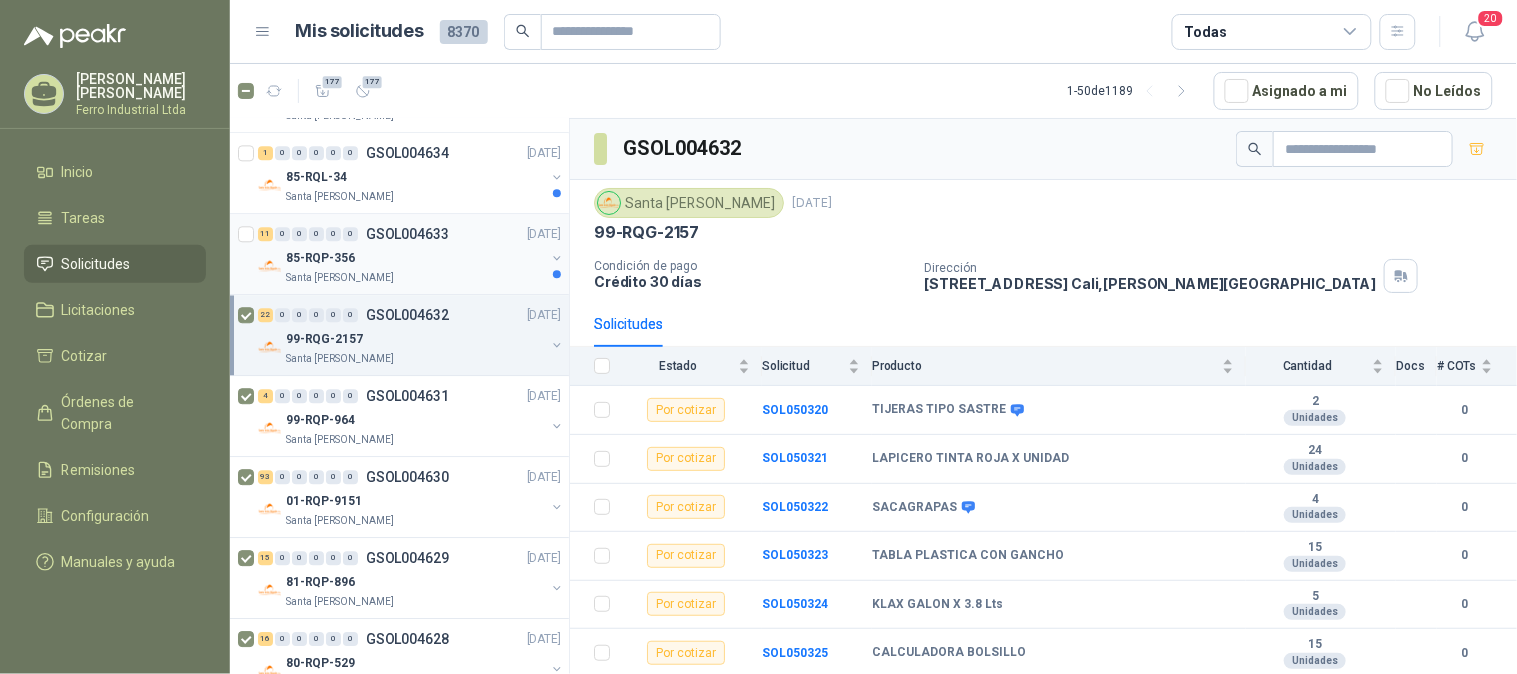click on "Santa [PERSON_NAME]" at bounding box center [415, 278] 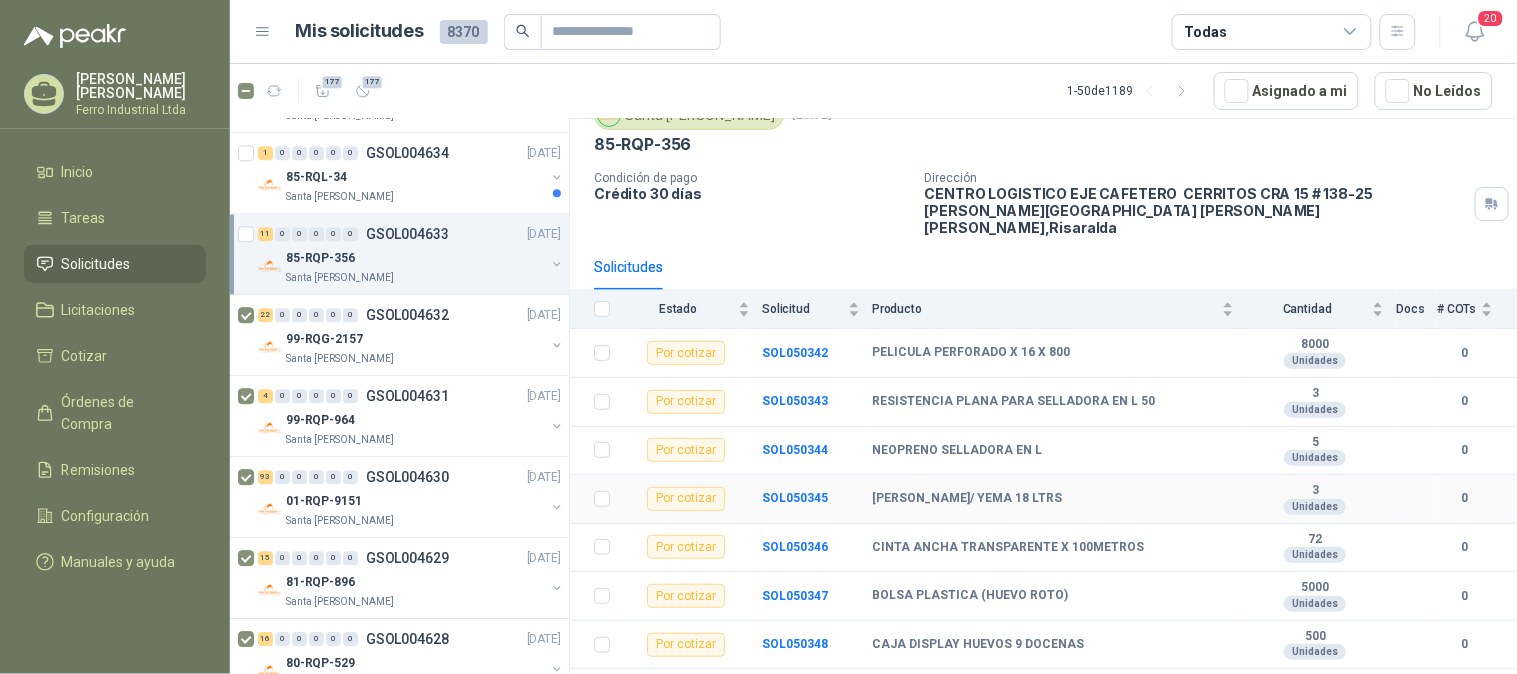 scroll, scrollTop: 111, scrollLeft: 0, axis: vertical 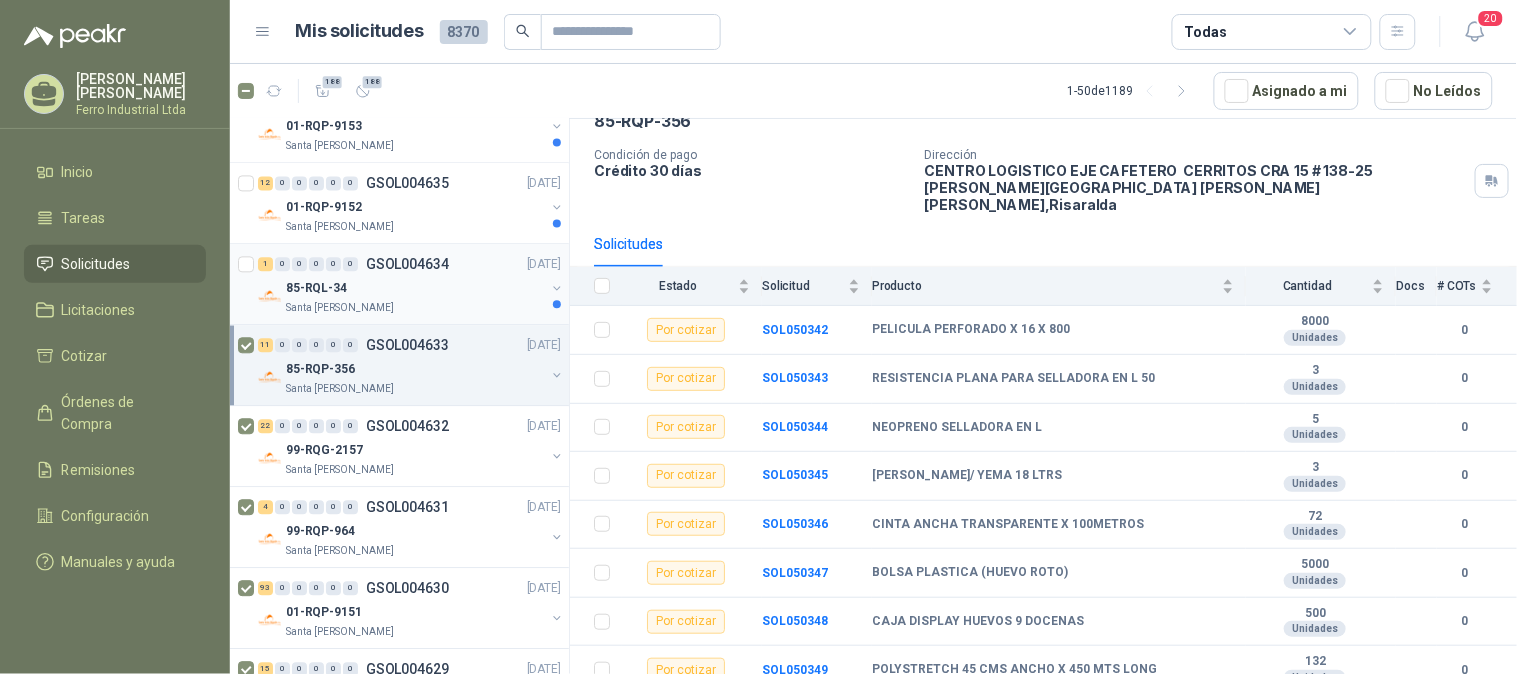 click on "Santa [PERSON_NAME]" at bounding box center [415, 308] 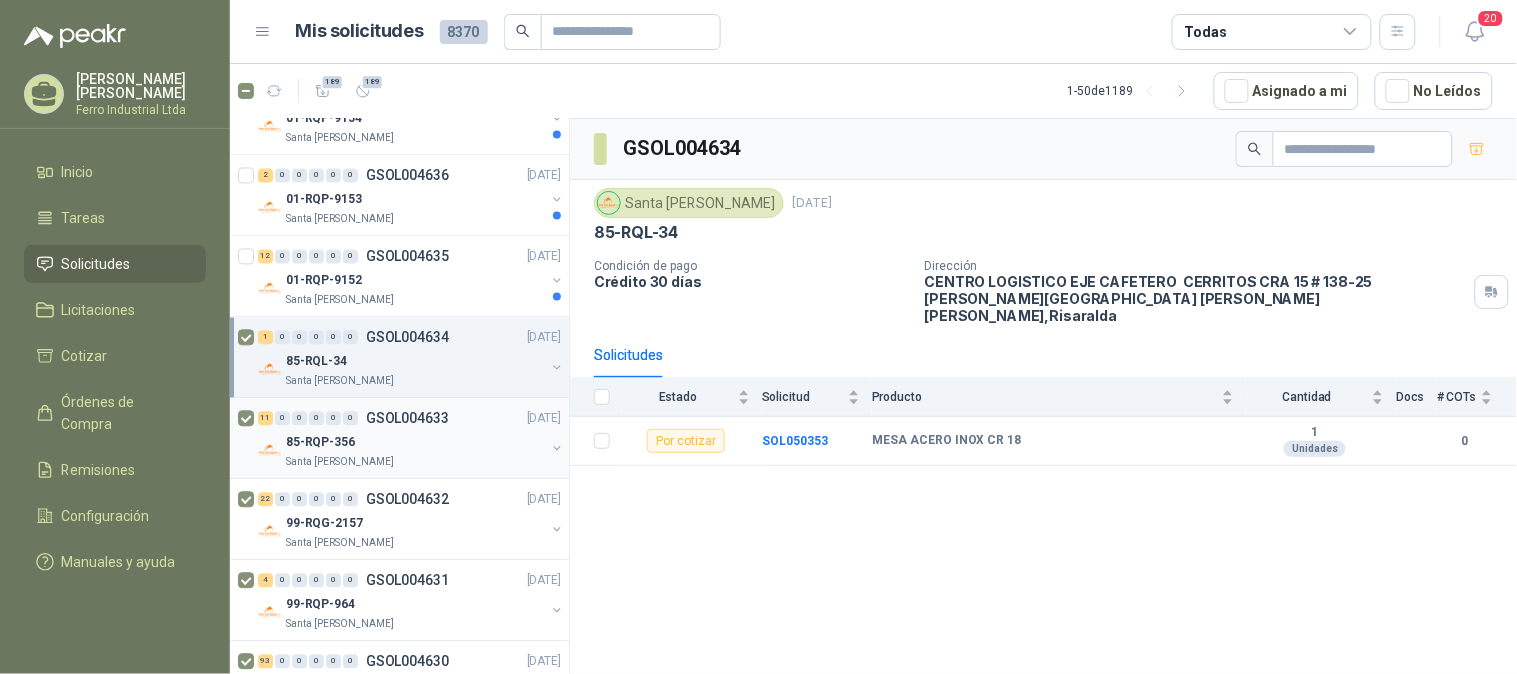 scroll, scrollTop: 1000, scrollLeft: 0, axis: vertical 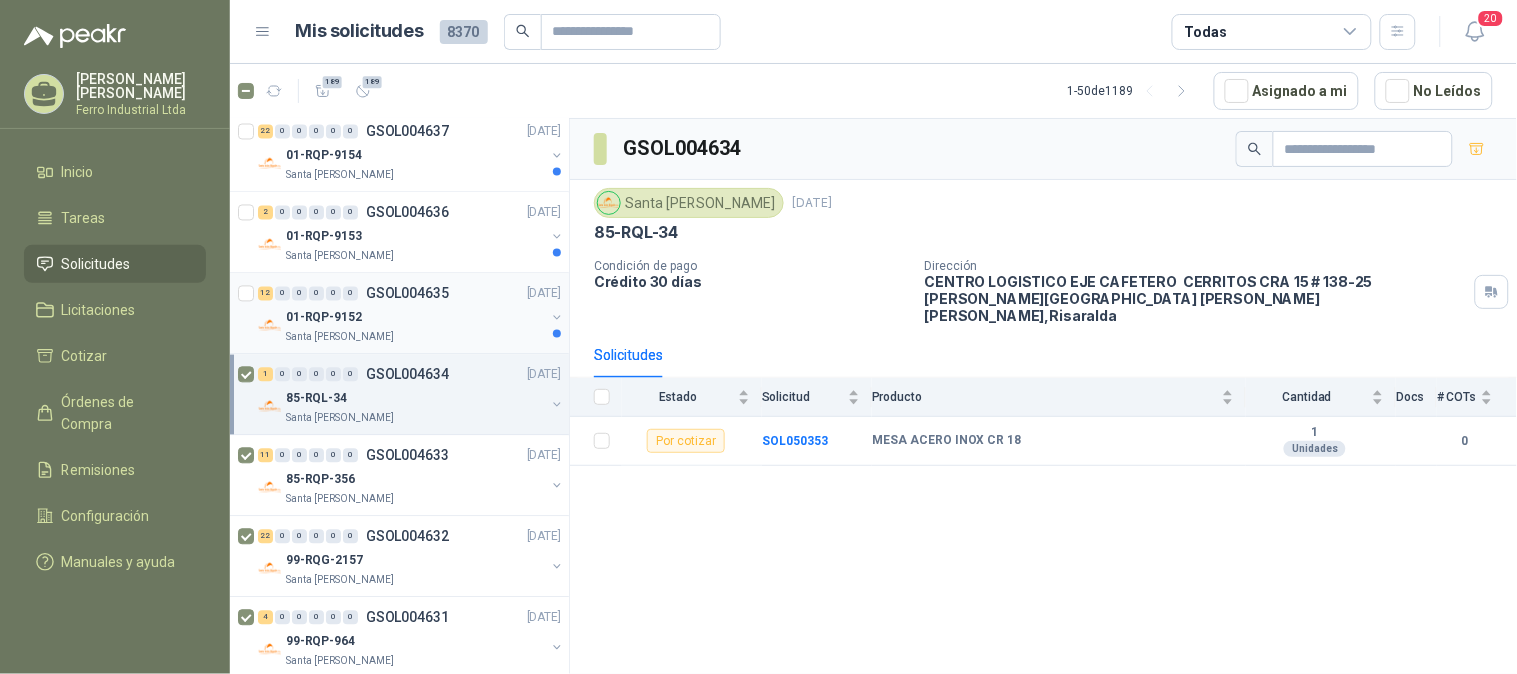 click on "Santa [PERSON_NAME]" at bounding box center (415, 338) 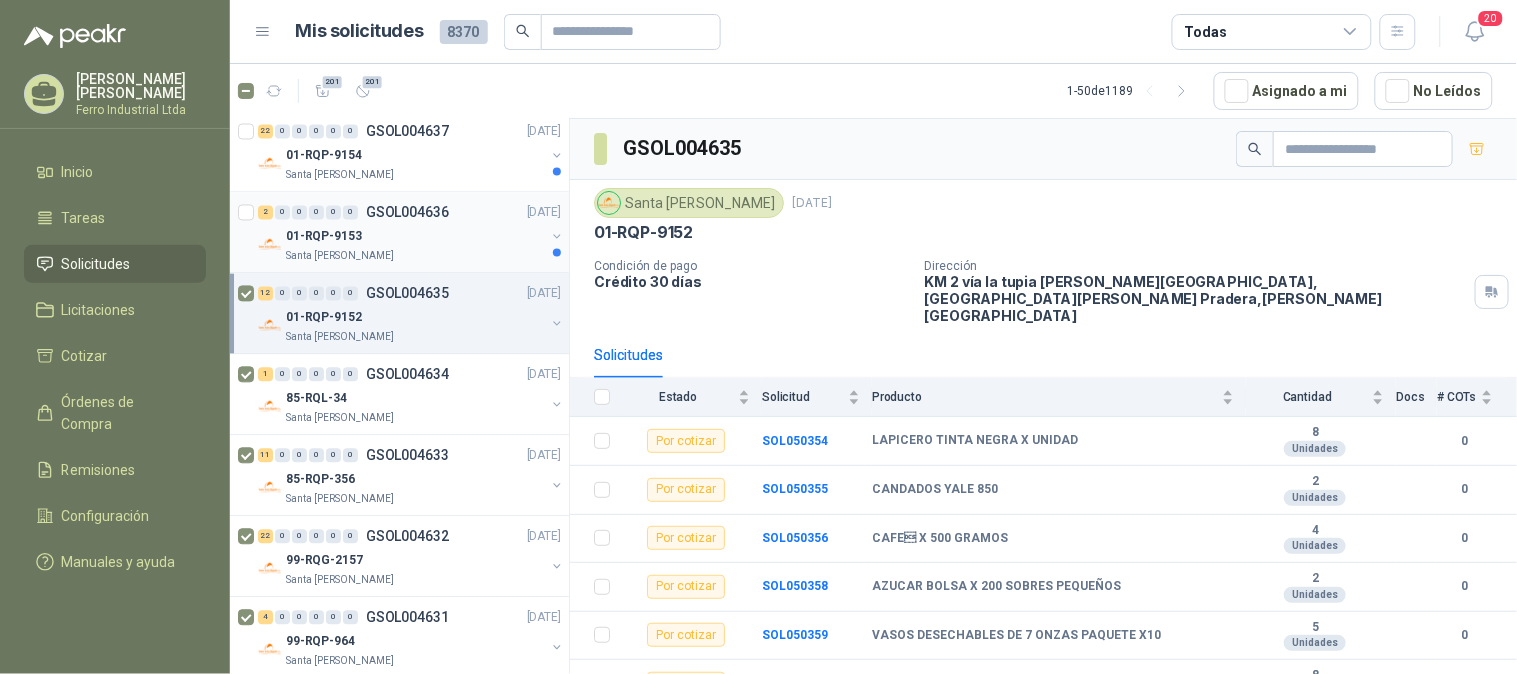 click on "01-RQP-9153" at bounding box center [415, 237] 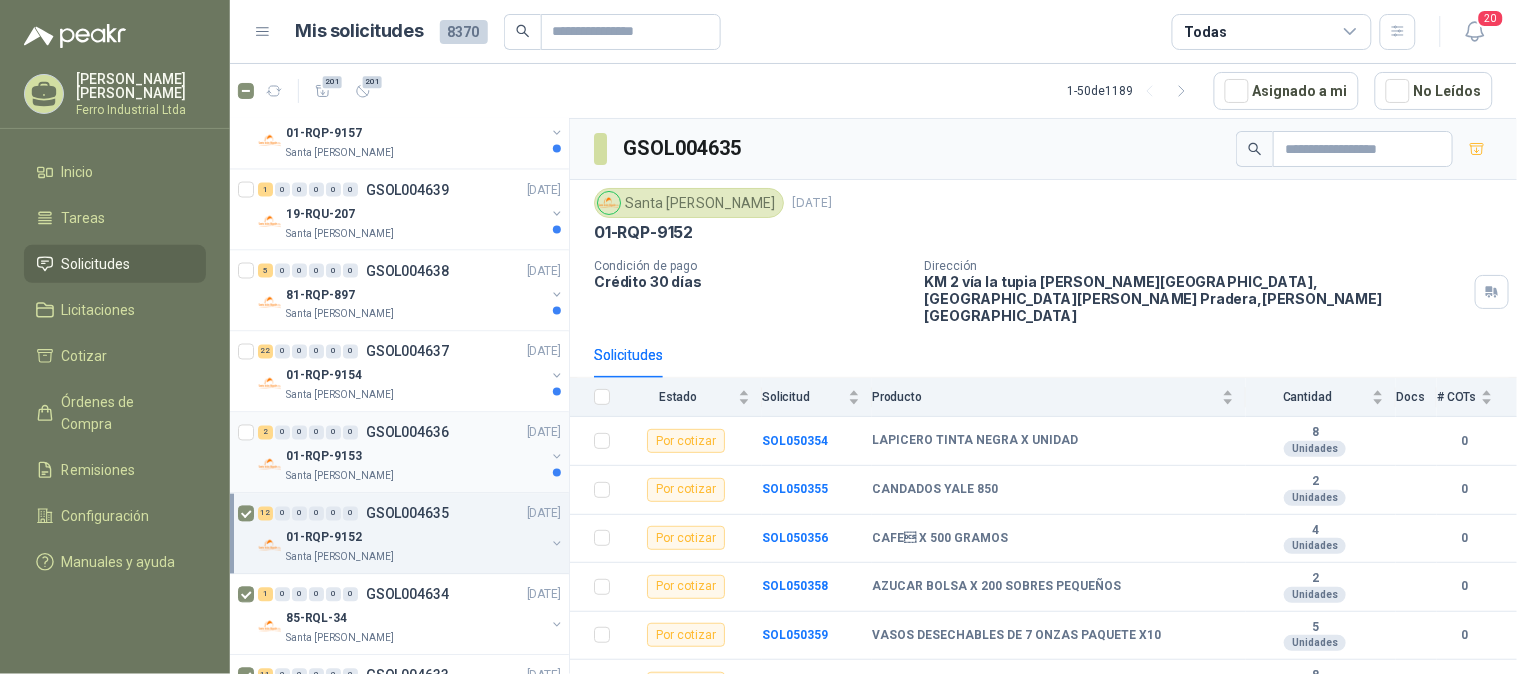 scroll, scrollTop: 777, scrollLeft: 0, axis: vertical 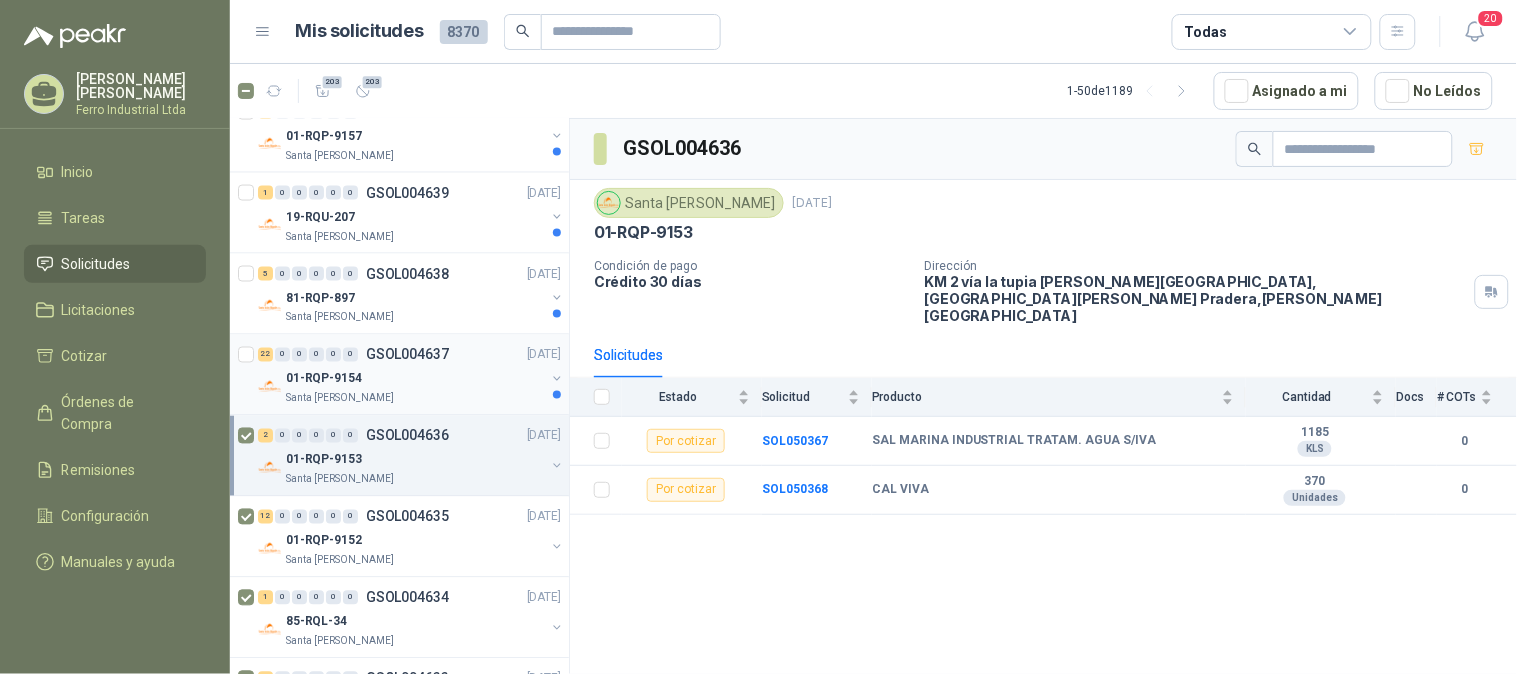 click on "22   0   0   0   0   0   GSOL004637 [DATE]" at bounding box center (411, 355) 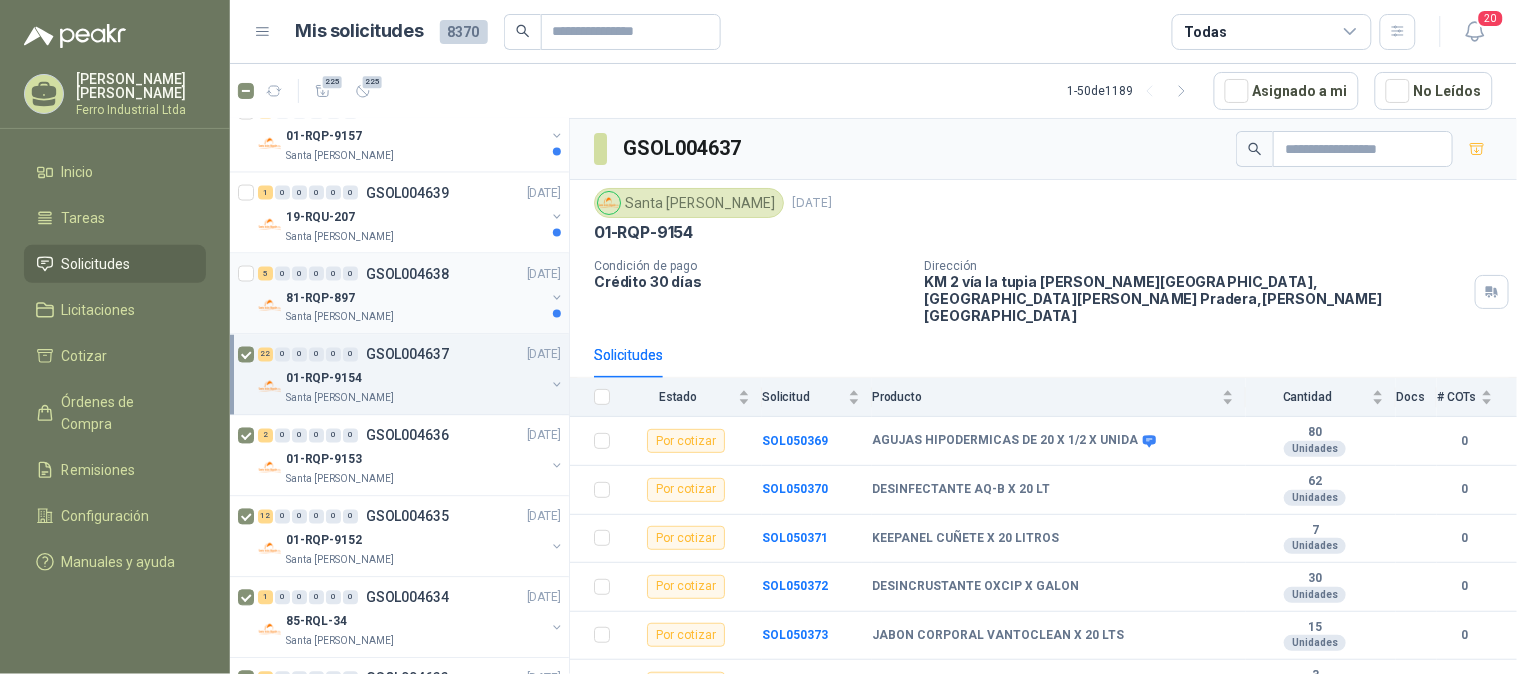 click on "81-RQP-897" at bounding box center (415, 298) 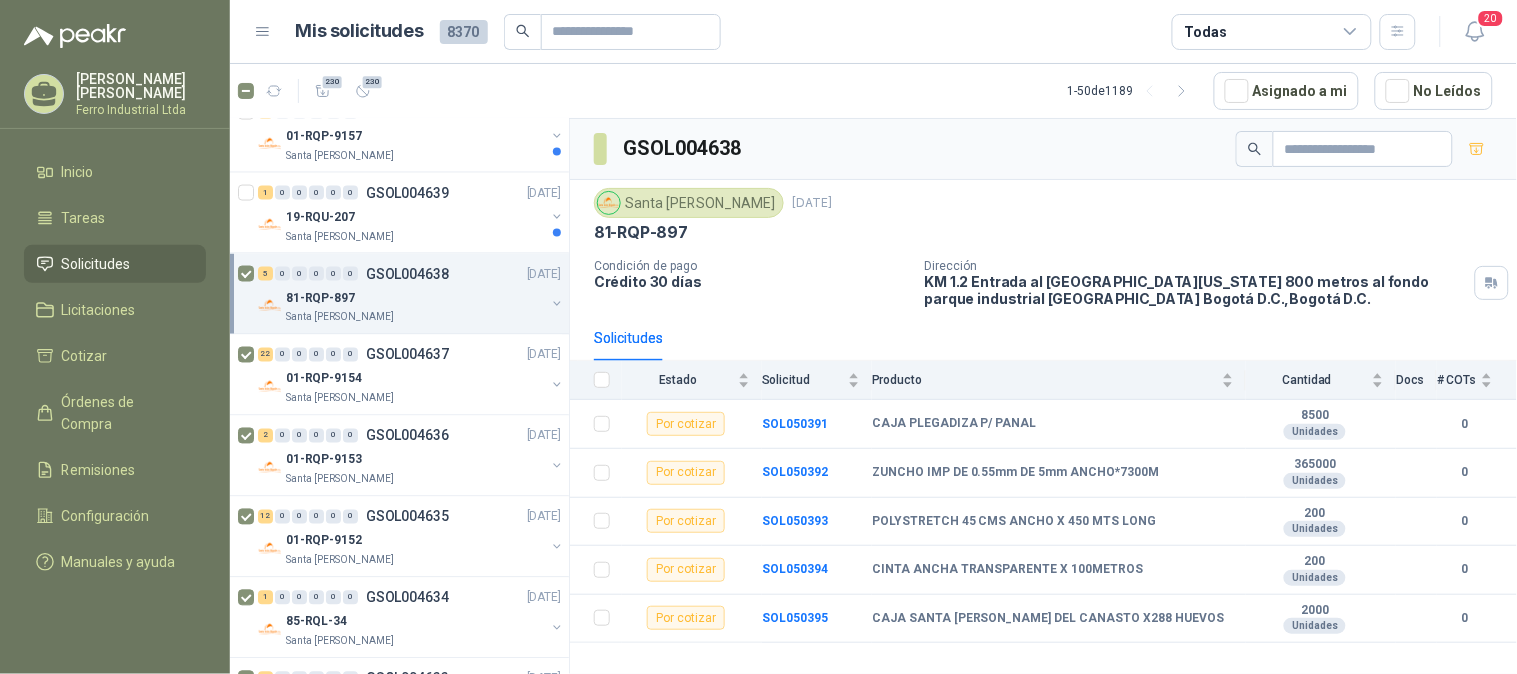 scroll, scrollTop: 666, scrollLeft: 0, axis: vertical 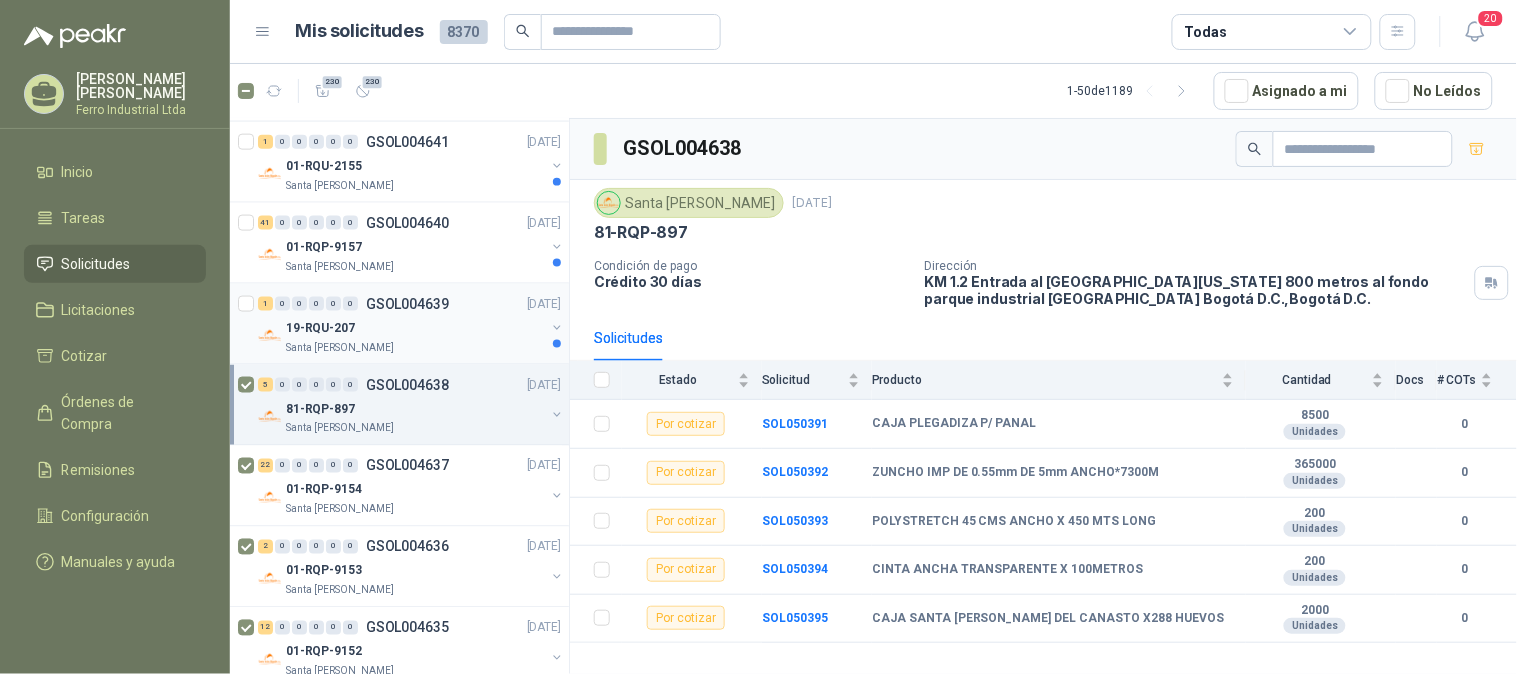 click on "19-RQU-207" at bounding box center (415, 328) 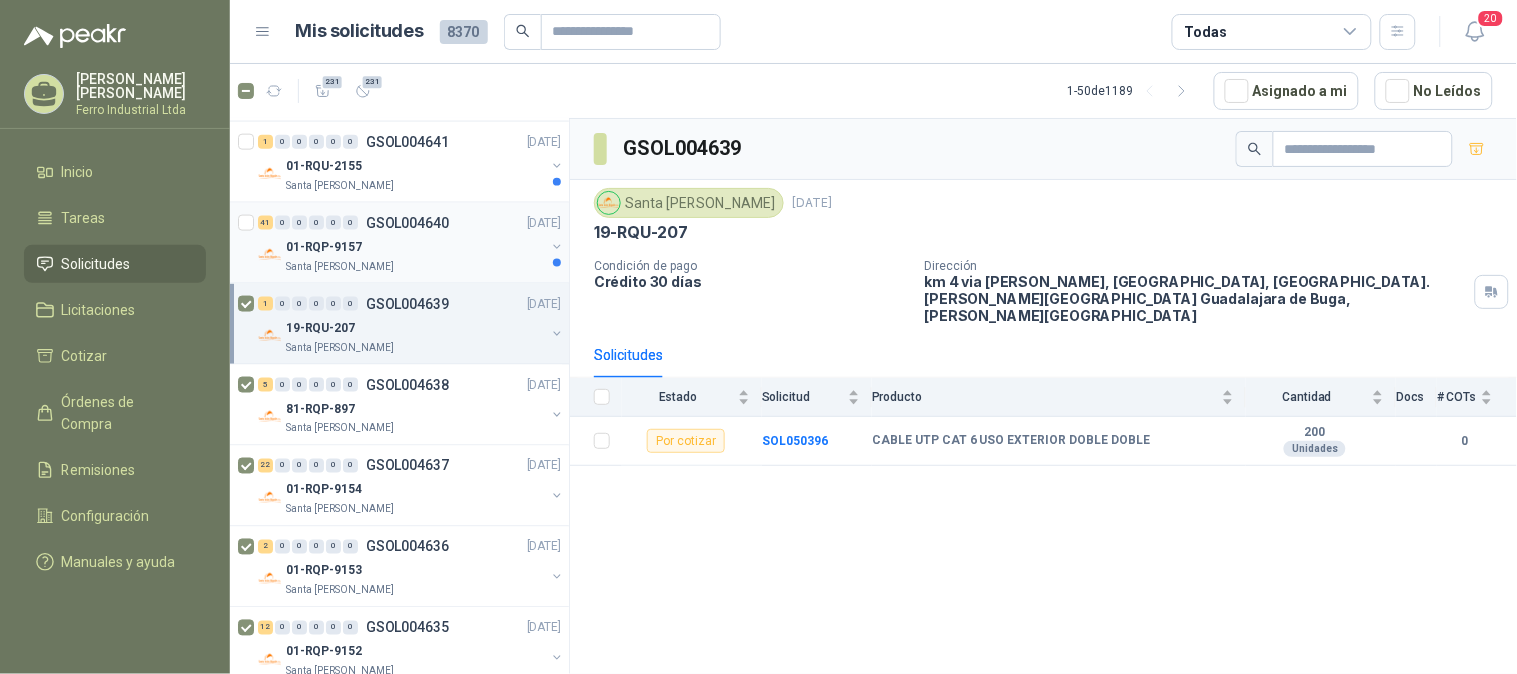 click on "01-RQP-9157" at bounding box center [415, 247] 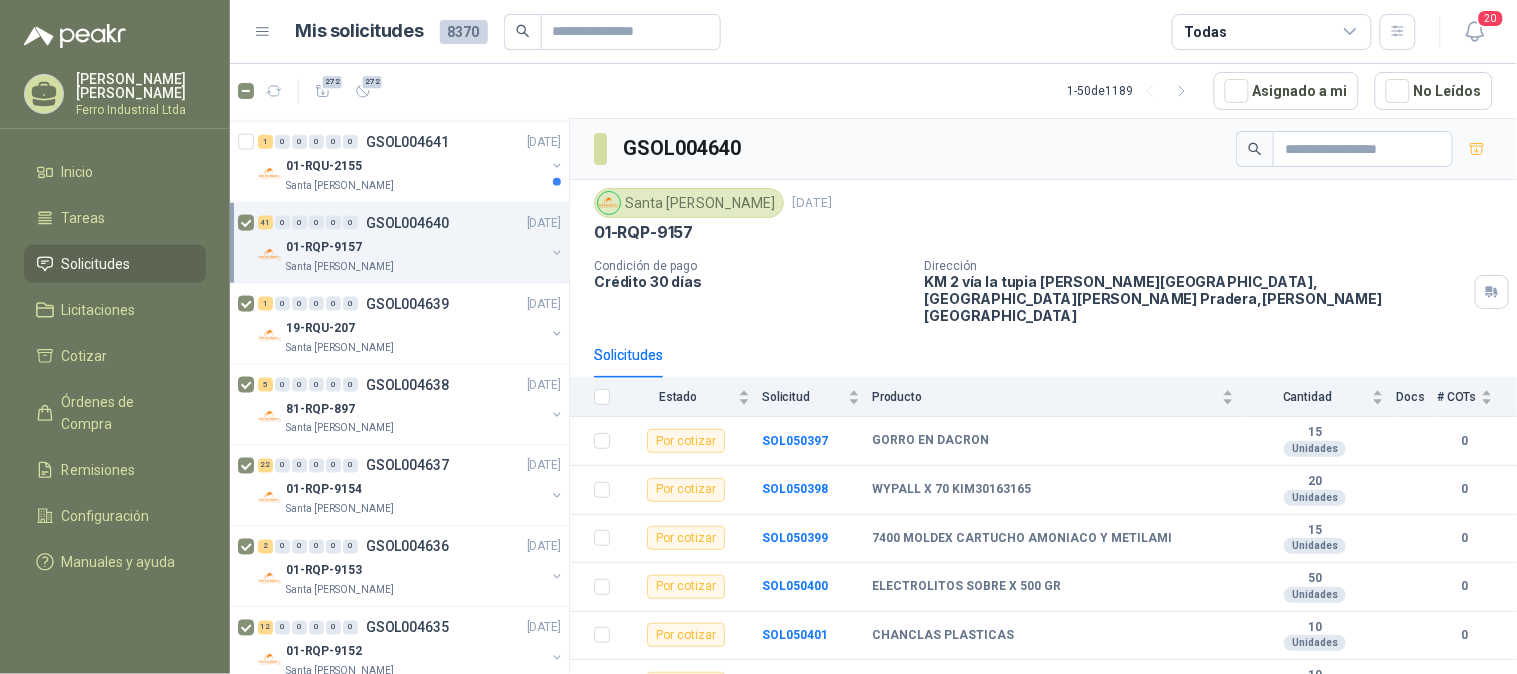 scroll, scrollTop: 444, scrollLeft: 0, axis: vertical 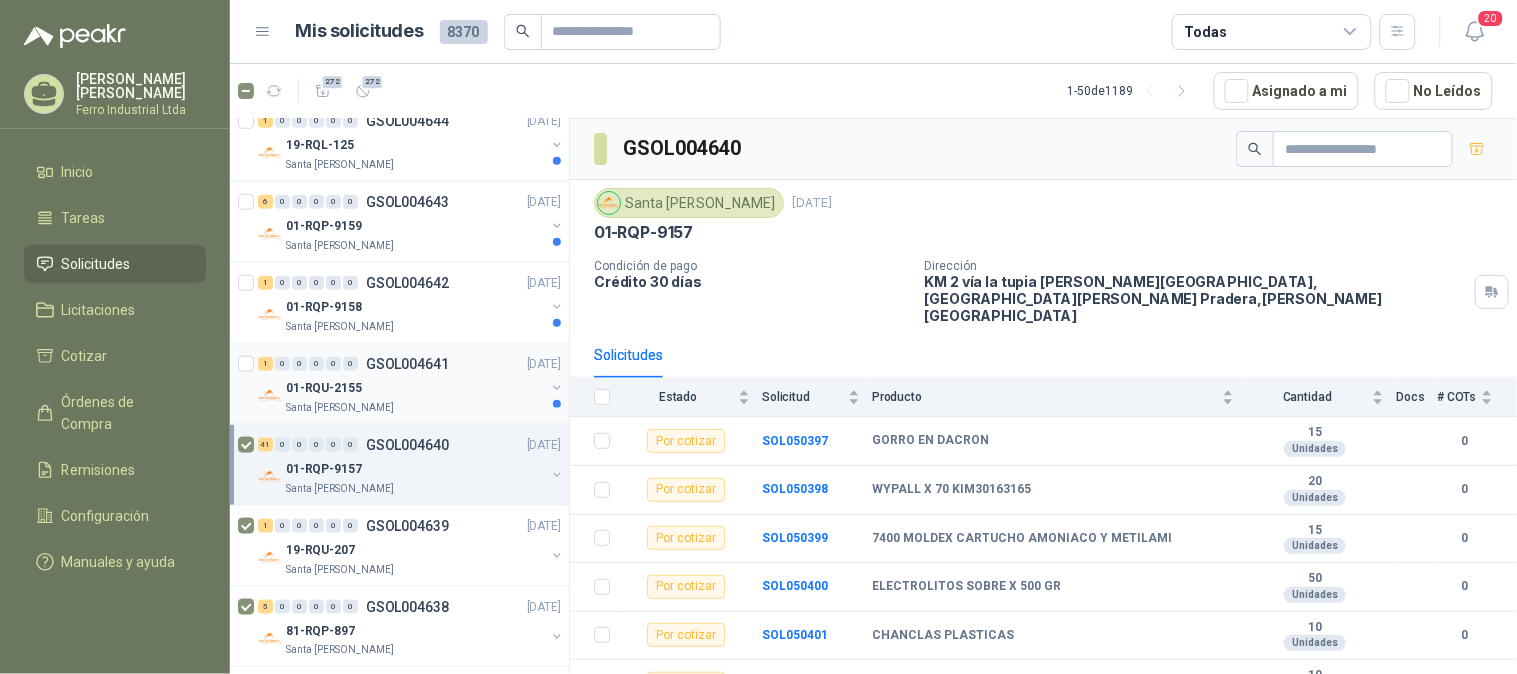 click on "GSOL004641" at bounding box center (407, 364) 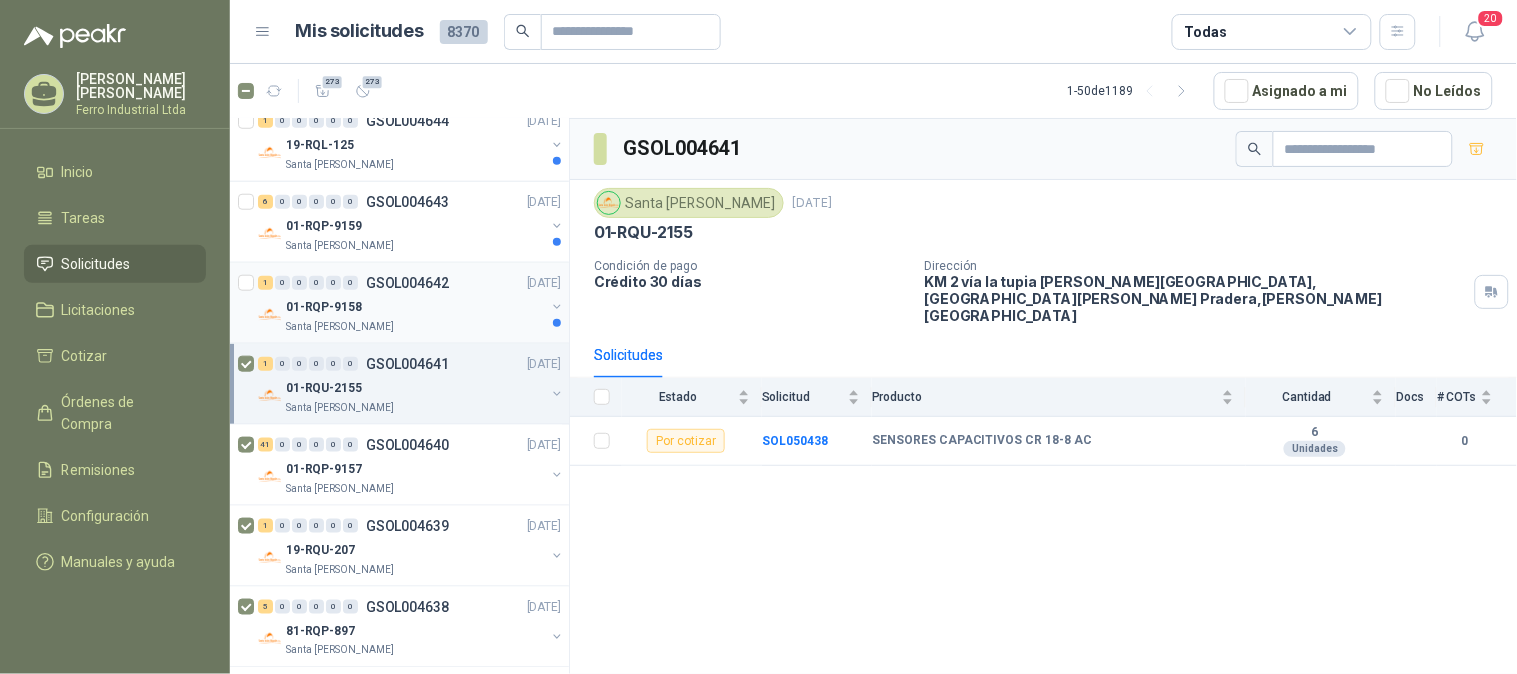 click on "01-RQP-9158" at bounding box center [415, 307] 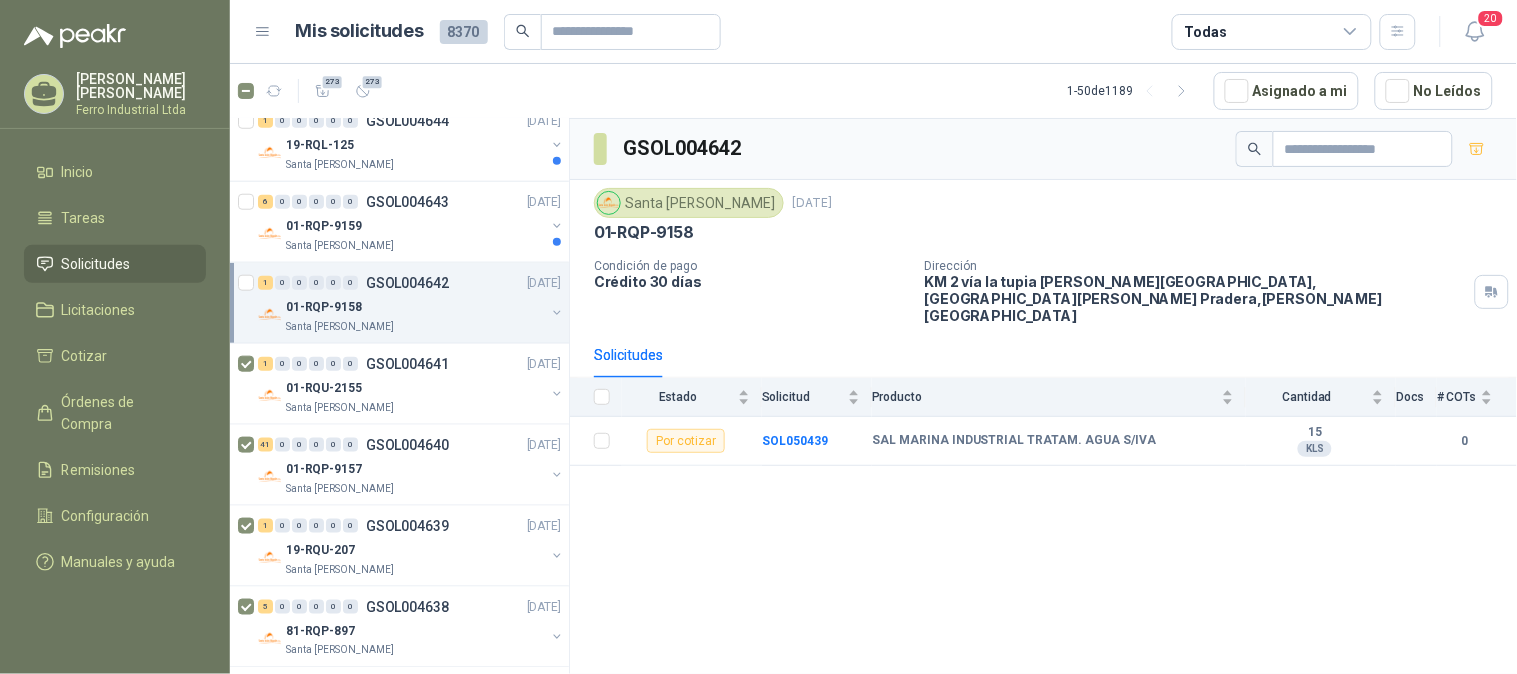 click on "1   0   0   0   0   0   GSOL004642 [DATE]   01-RQP-9158 [GEOGRAPHIC_DATA][PERSON_NAME]" at bounding box center [399, 303] 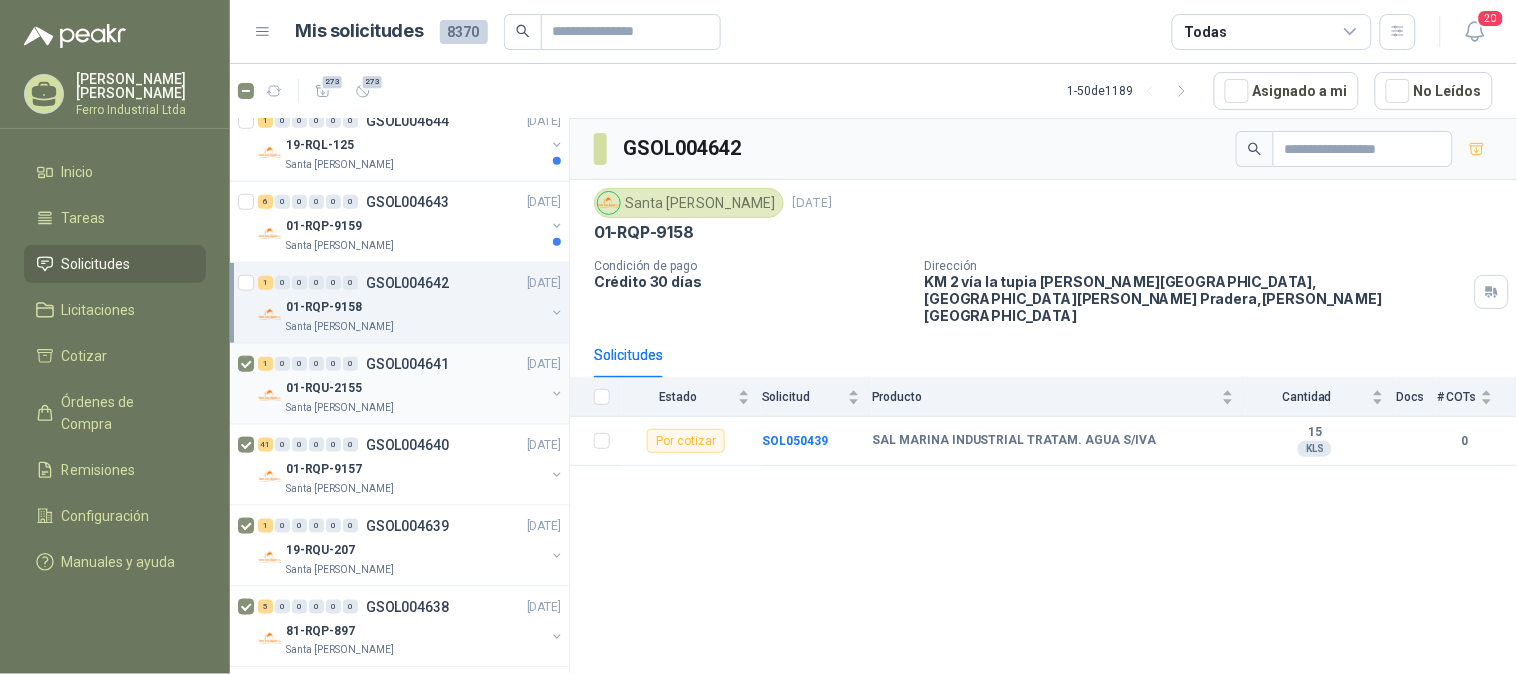 scroll, scrollTop: 333, scrollLeft: 0, axis: vertical 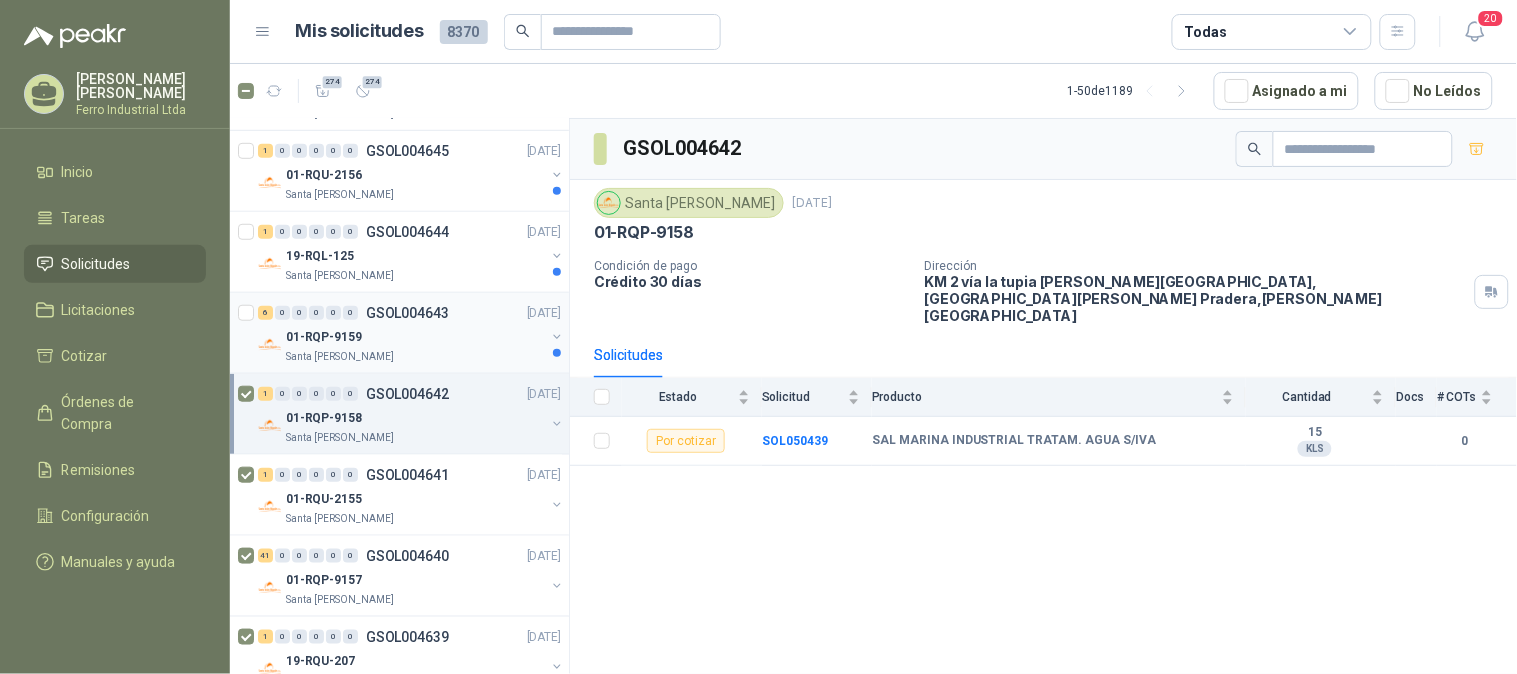 click on "Santa [PERSON_NAME]" at bounding box center [415, 357] 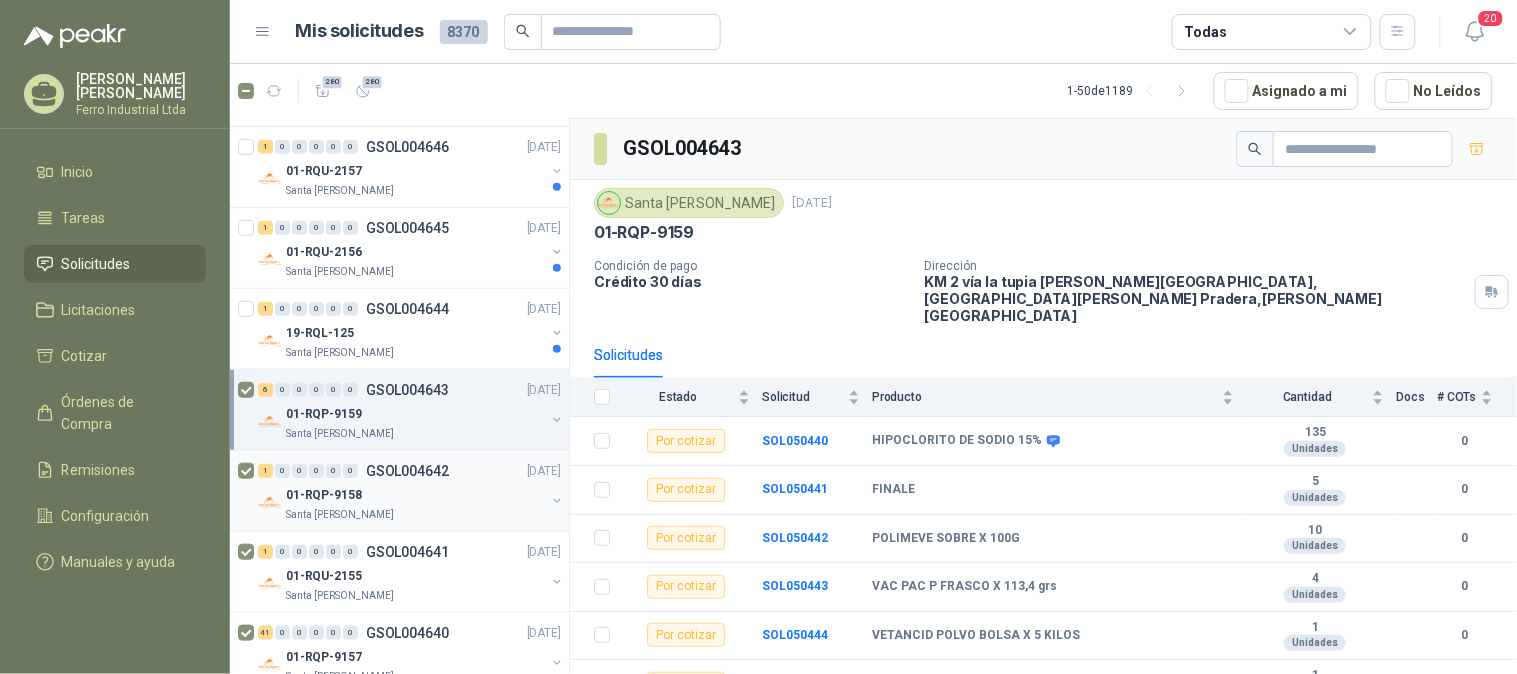 scroll, scrollTop: 222, scrollLeft: 0, axis: vertical 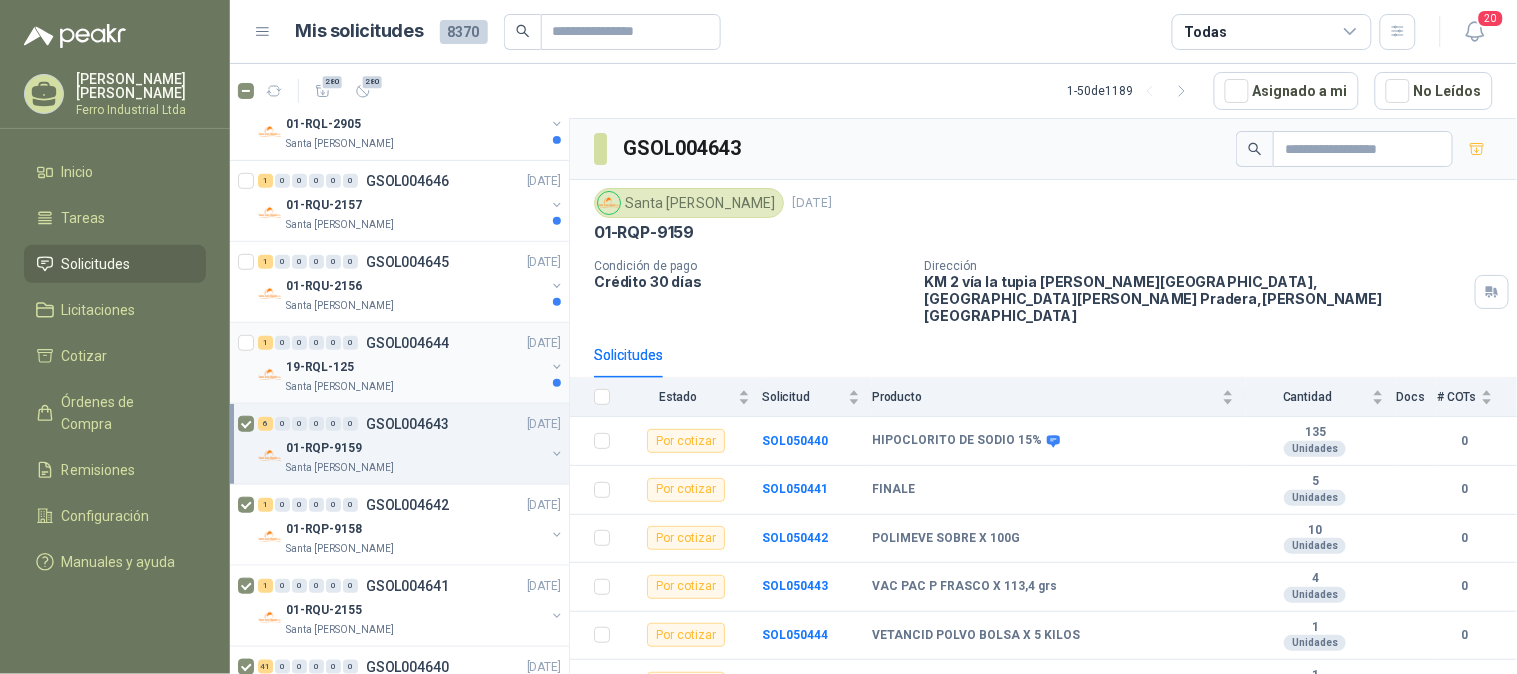 click on "Santa [PERSON_NAME]" at bounding box center [415, 387] 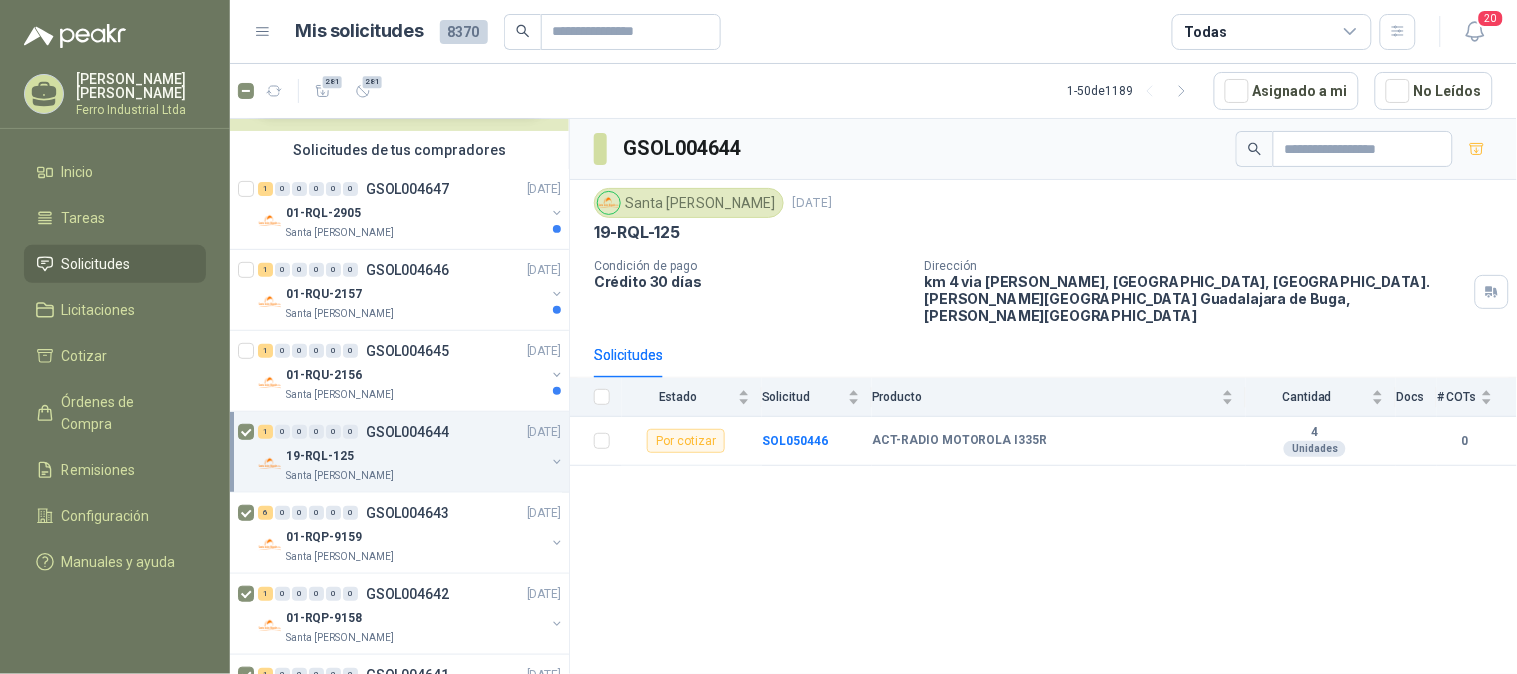 scroll, scrollTop: 111, scrollLeft: 0, axis: vertical 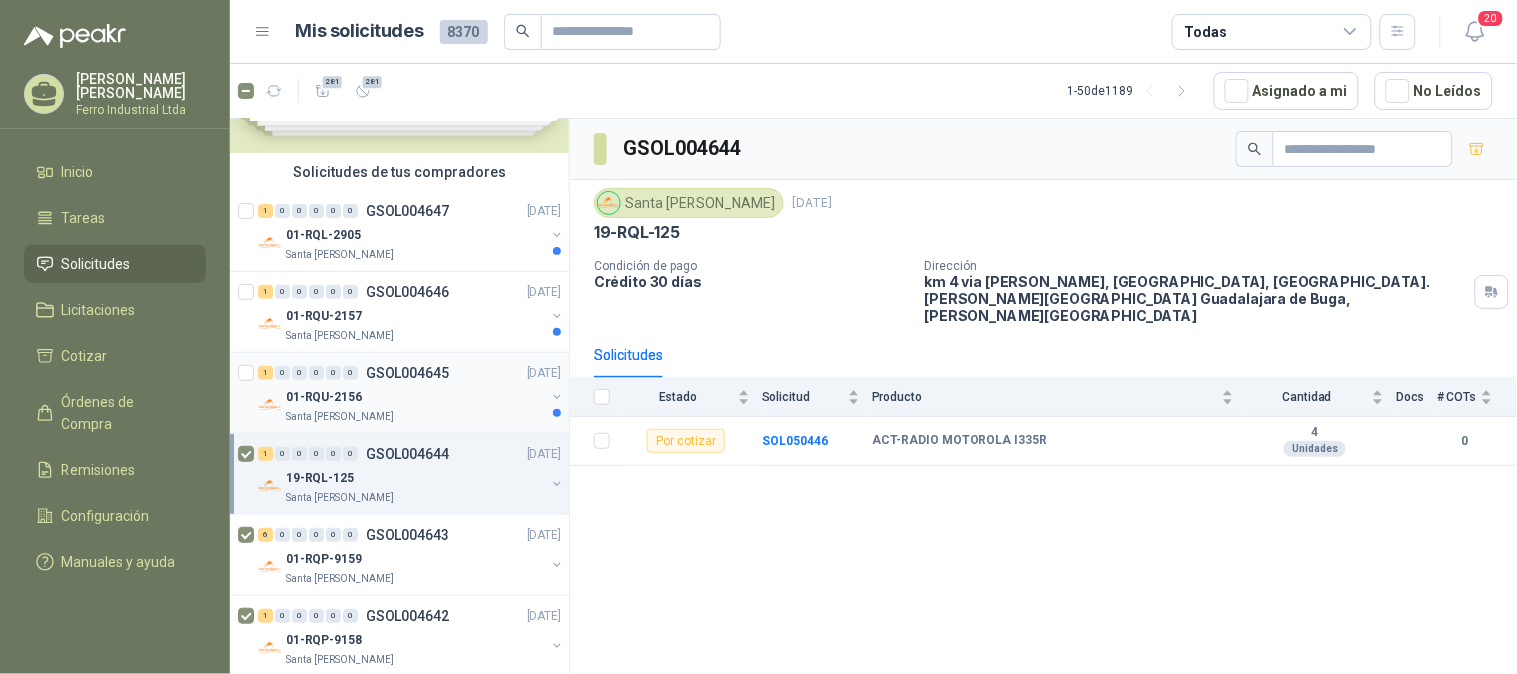 click on "01-RQU-2156" at bounding box center [415, 397] 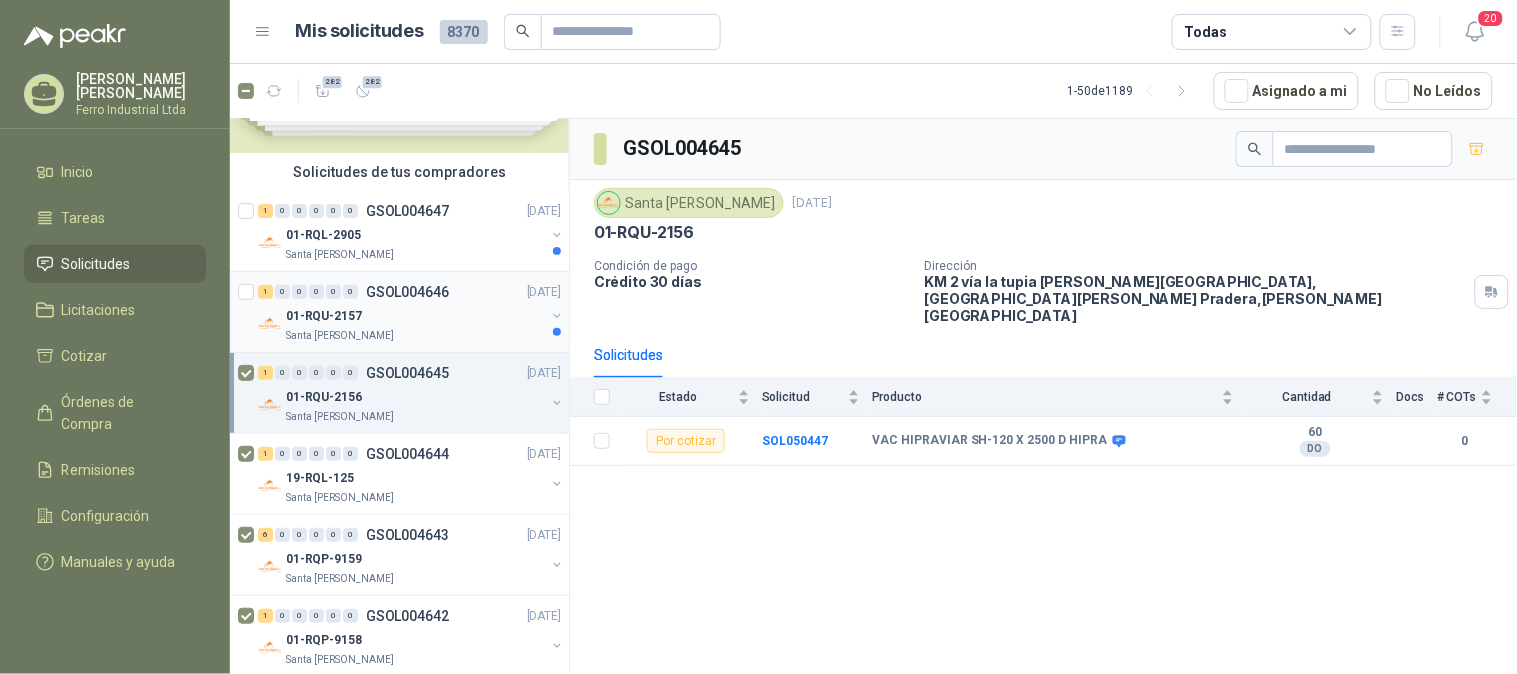 click on "01-RQU-2157" at bounding box center [415, 316] 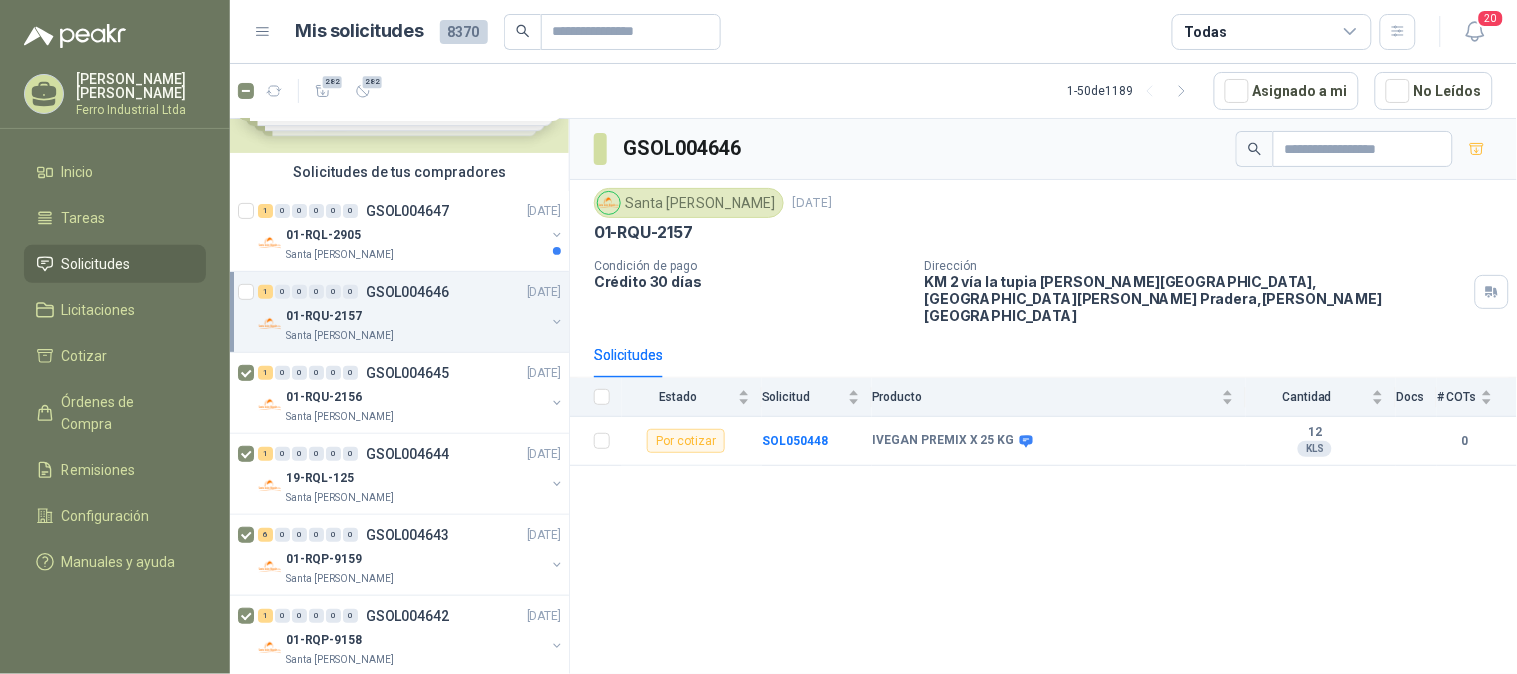 click on "1   0   0   0   0   0   GSOL004646 [DATE]   01-RQU-2157 [GEOGRAPHIC_DATA][PERSON_NAME]" at bounding box center [399, 312] 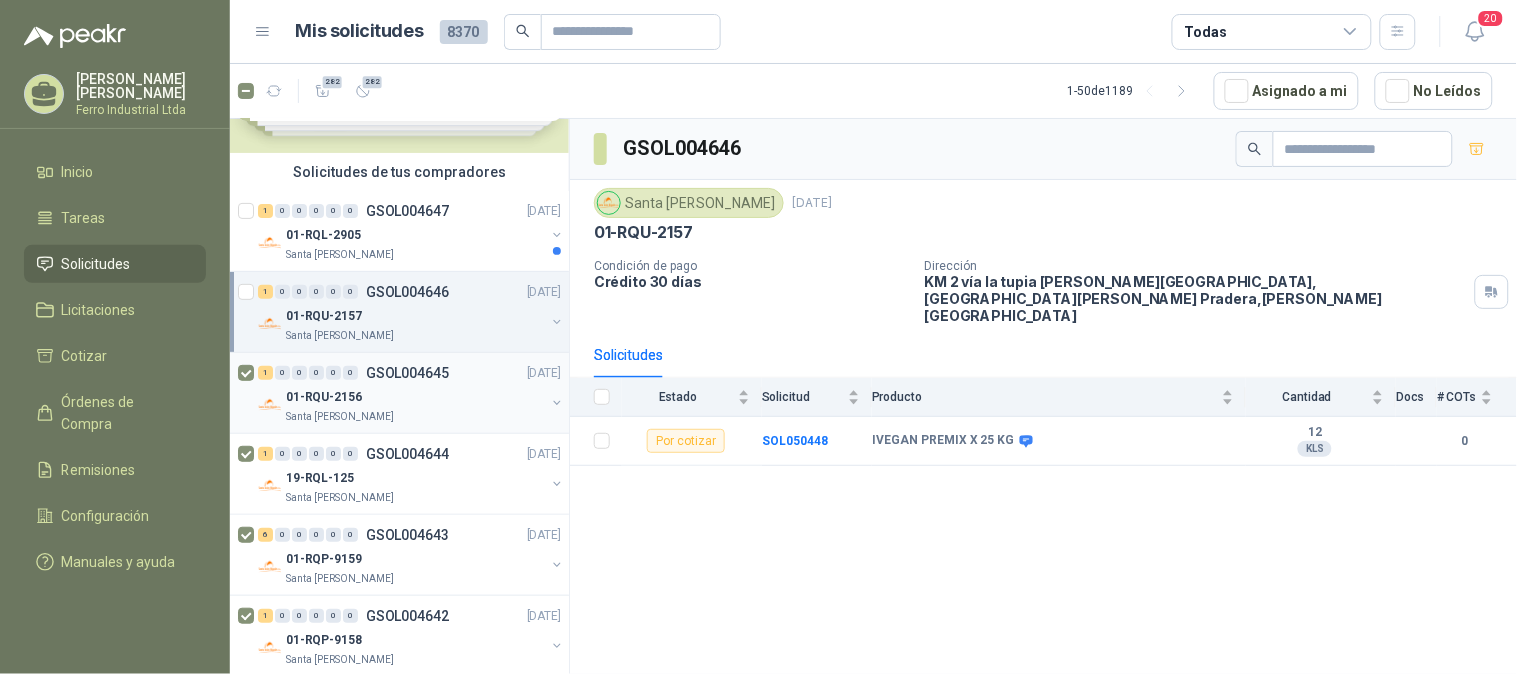 scroll, scrollTop: 0, scrollLeft: 0, axis: both 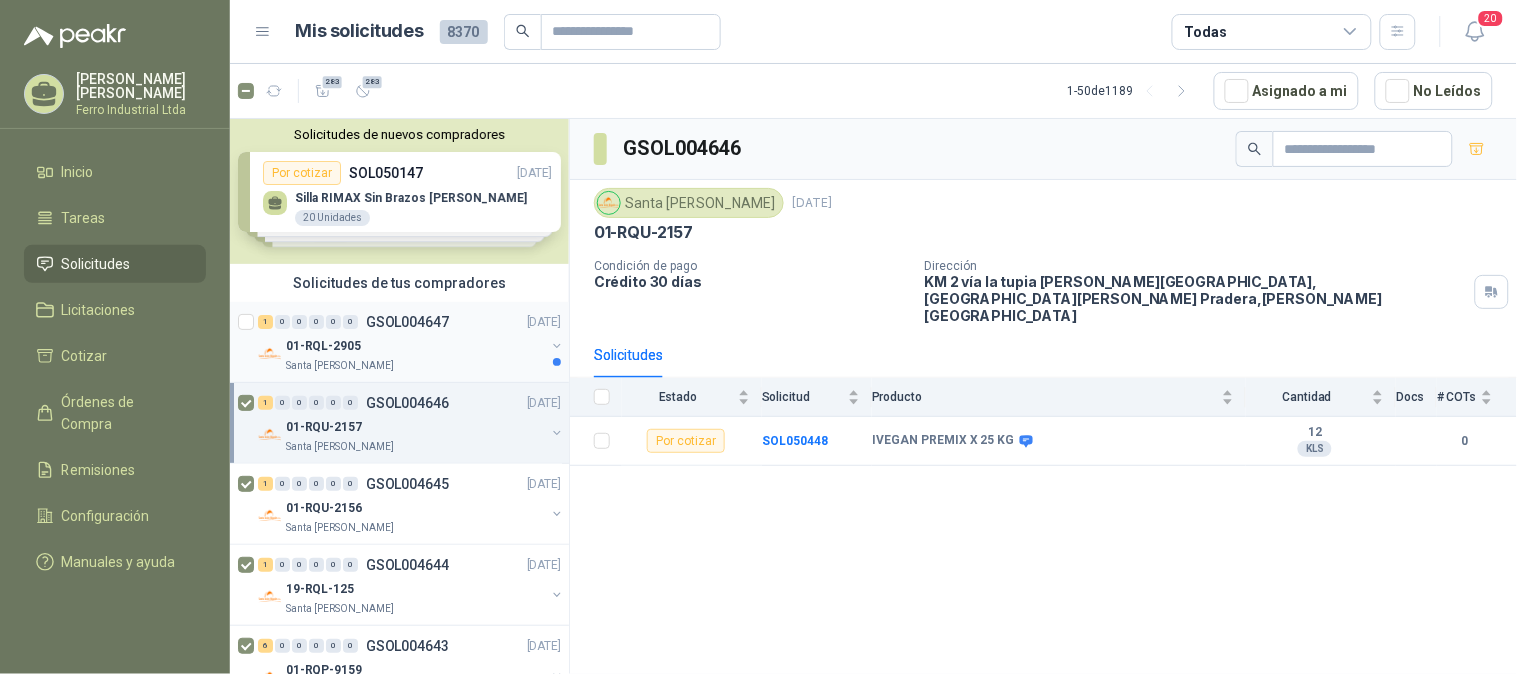 click on "01-RQL-2905" at bounding box center (415, 346) 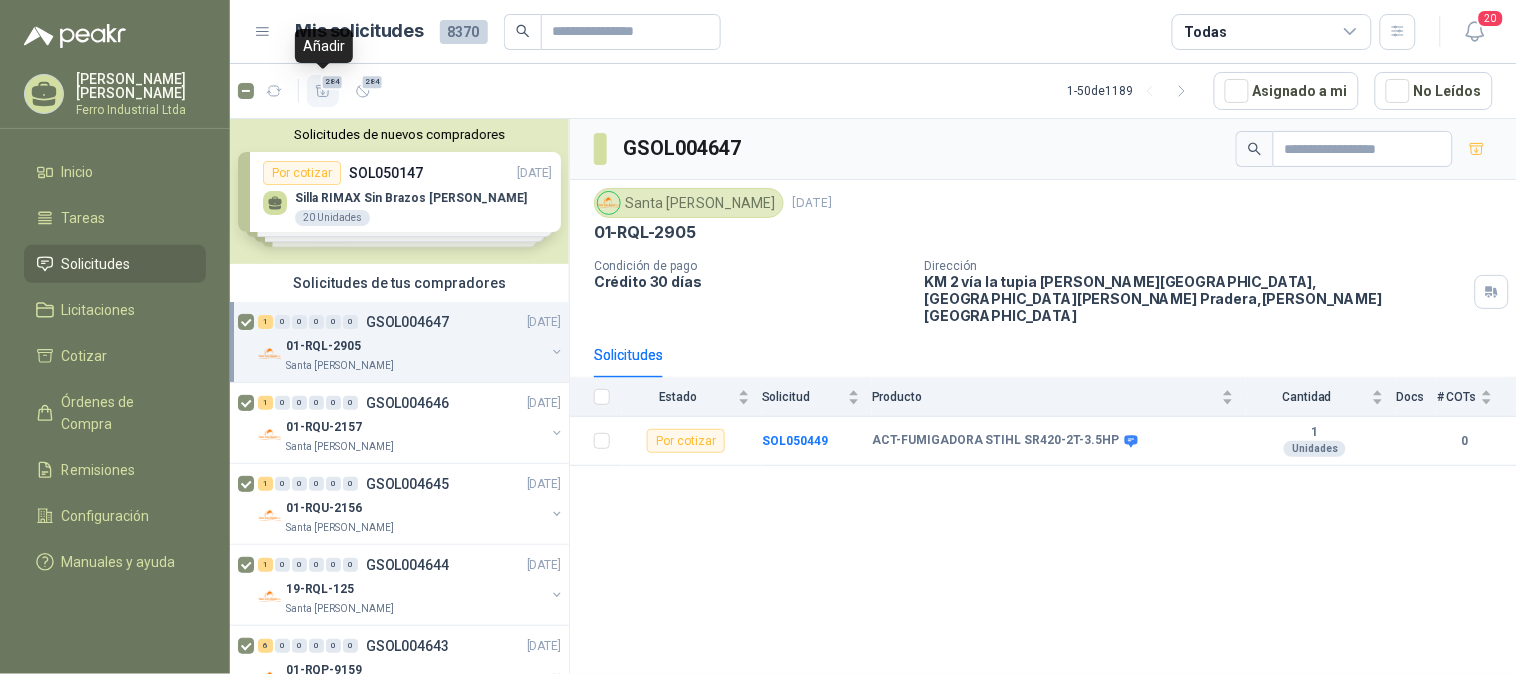 click on "284" at bounding box center (323, 91) 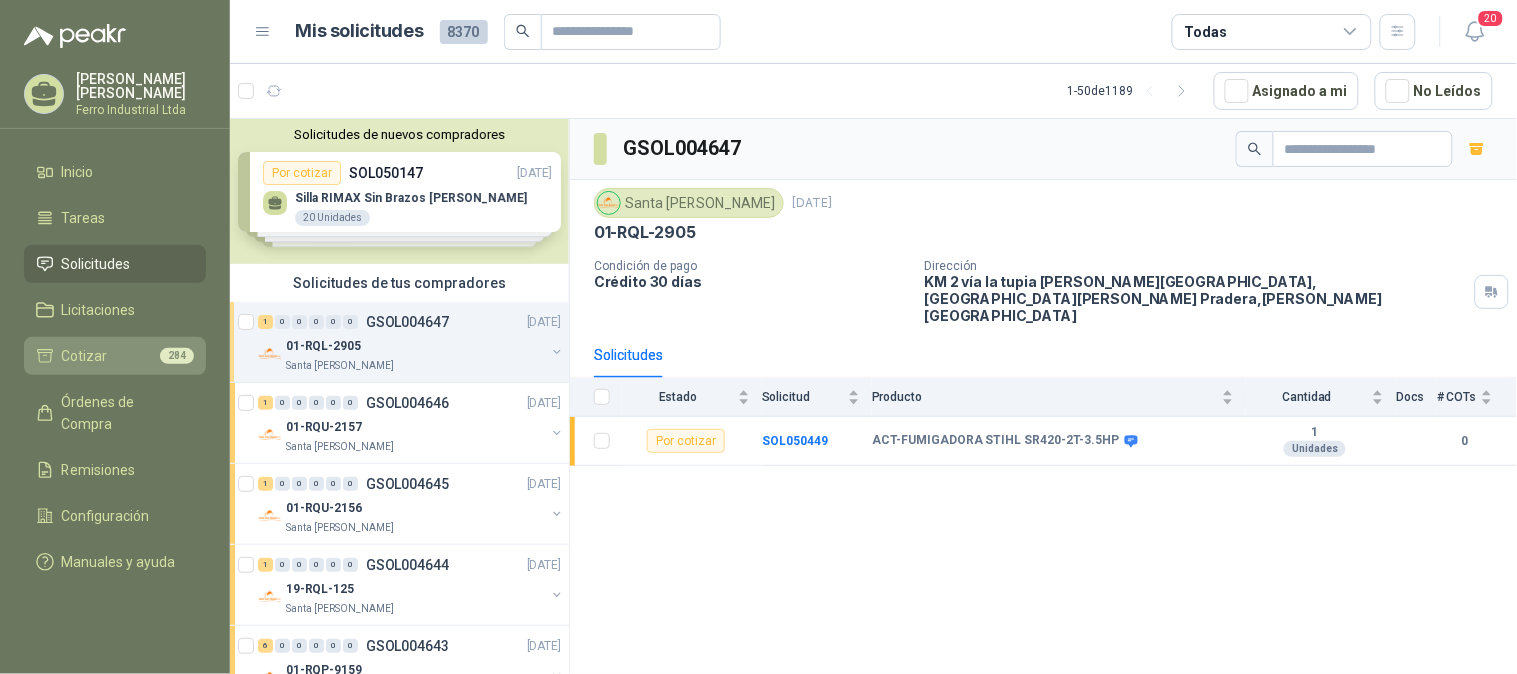 click on "Cotizar 284" at bounding box center (115, 356) 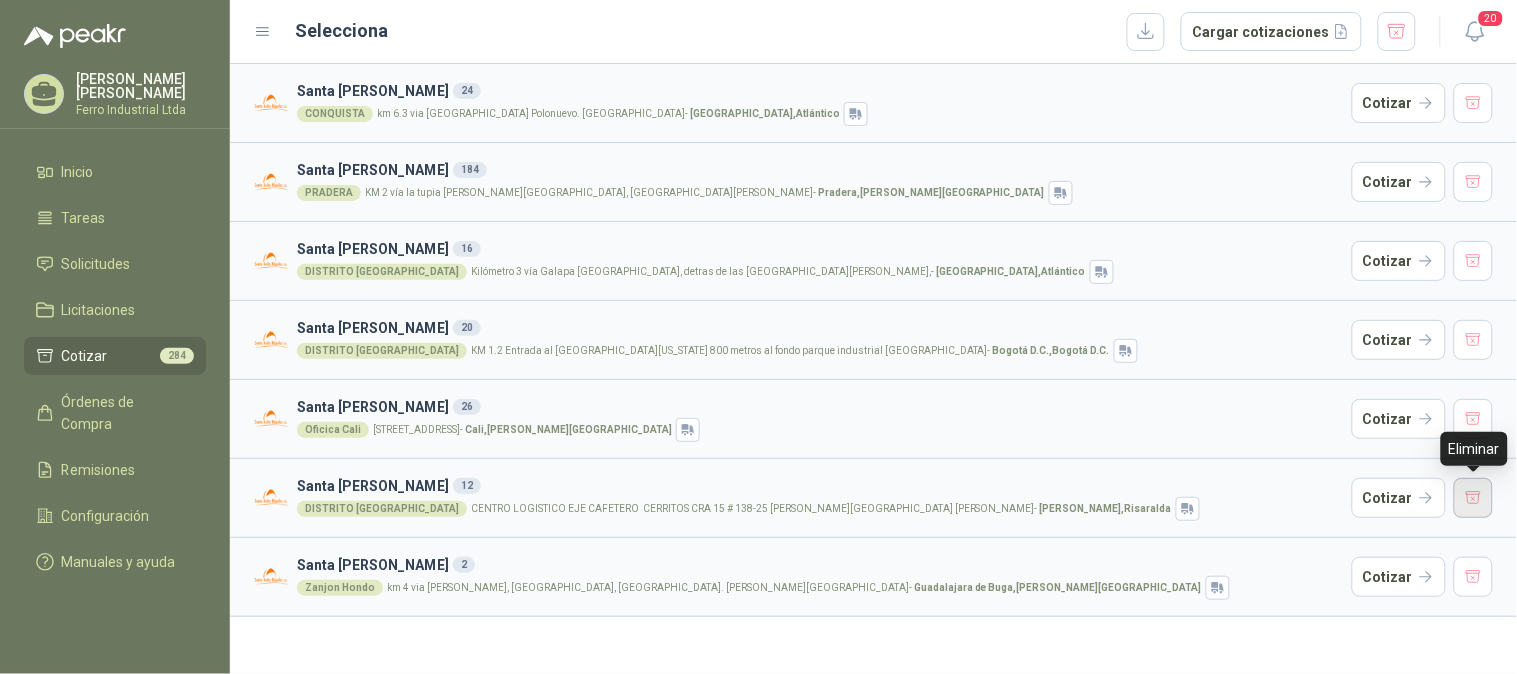 click at bounding box center [1474, 498] 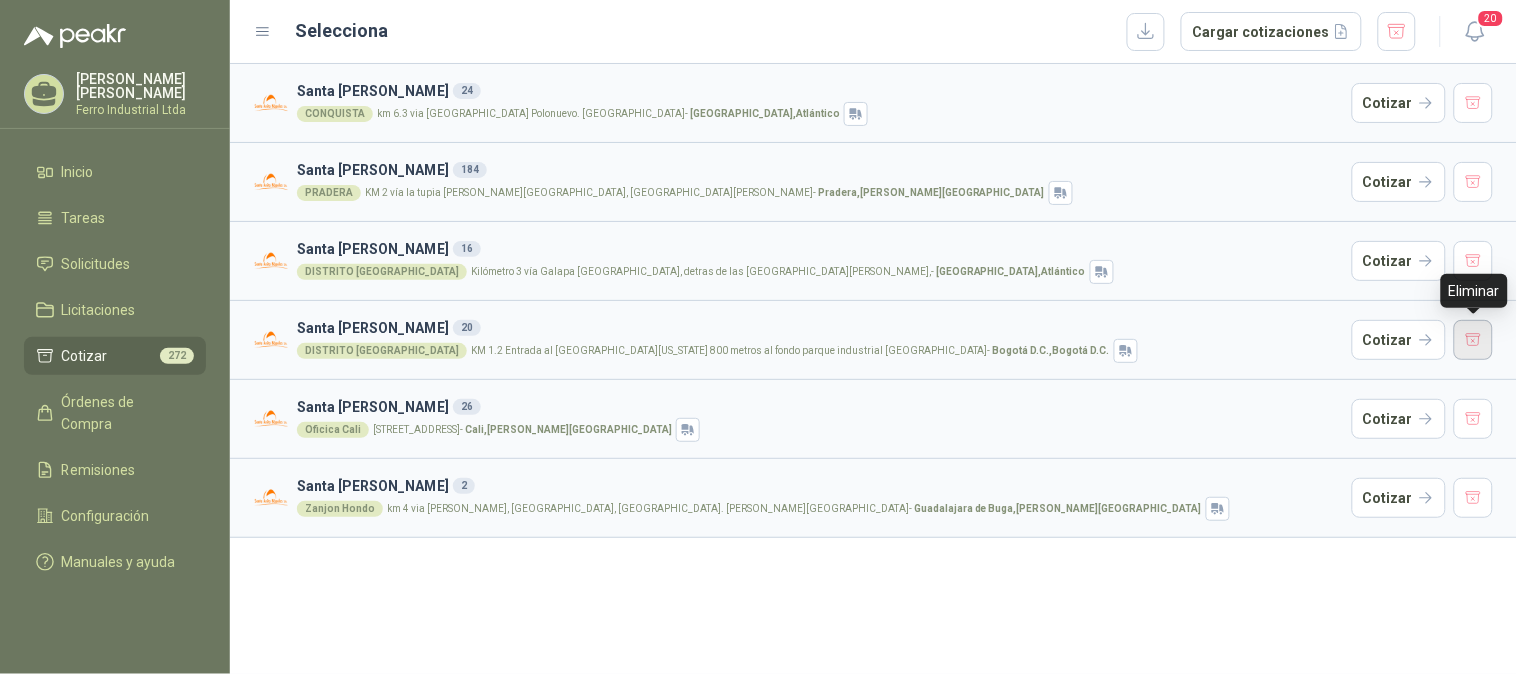 click at bounding box center (1474, 340) 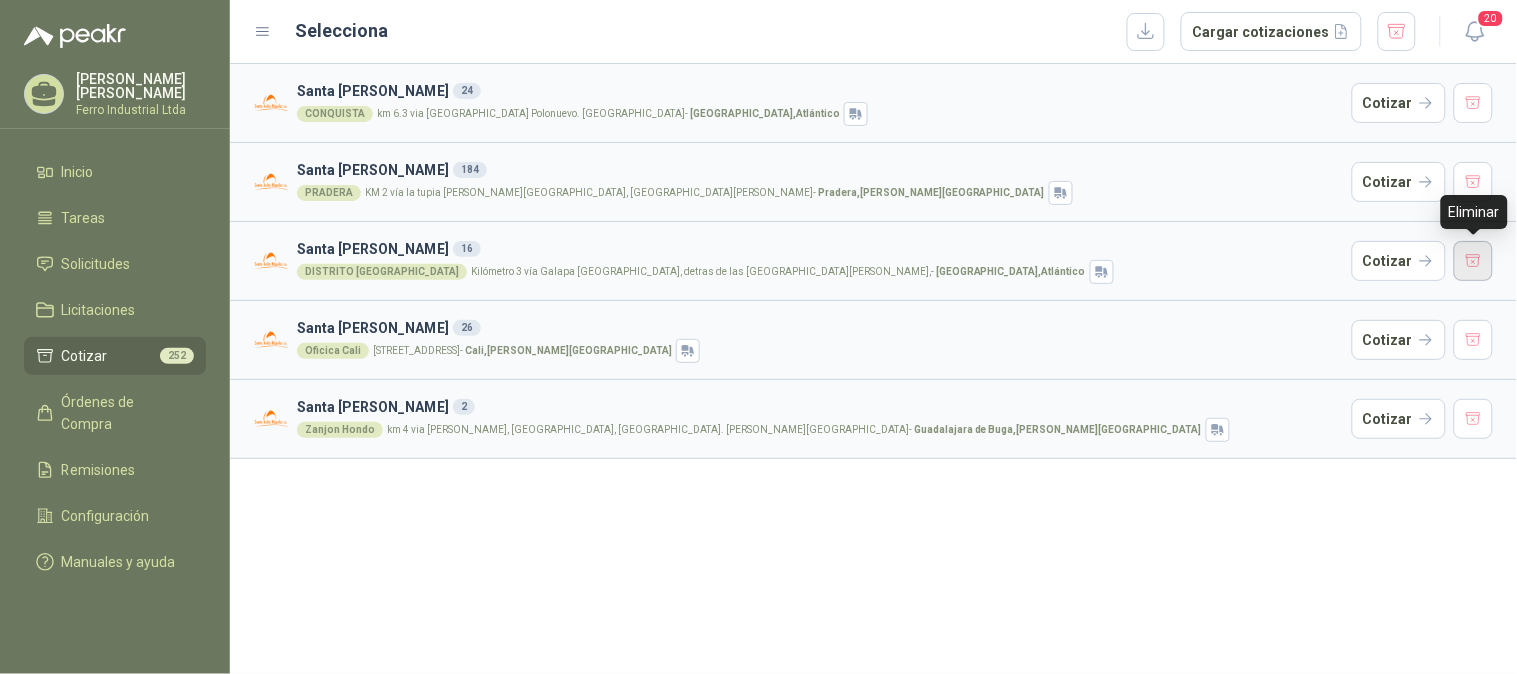 click at bounding box center [1474, 261] 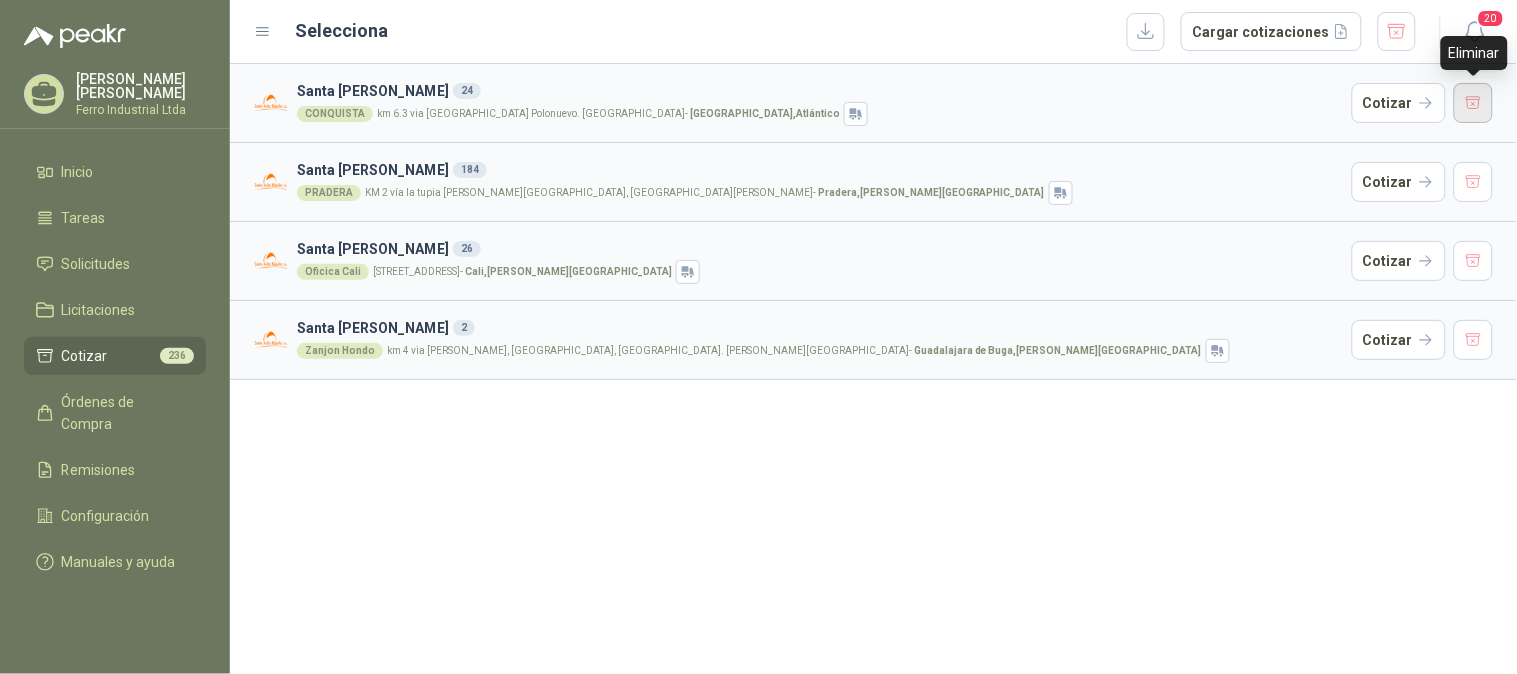 click at bounding box center [1474, 103] 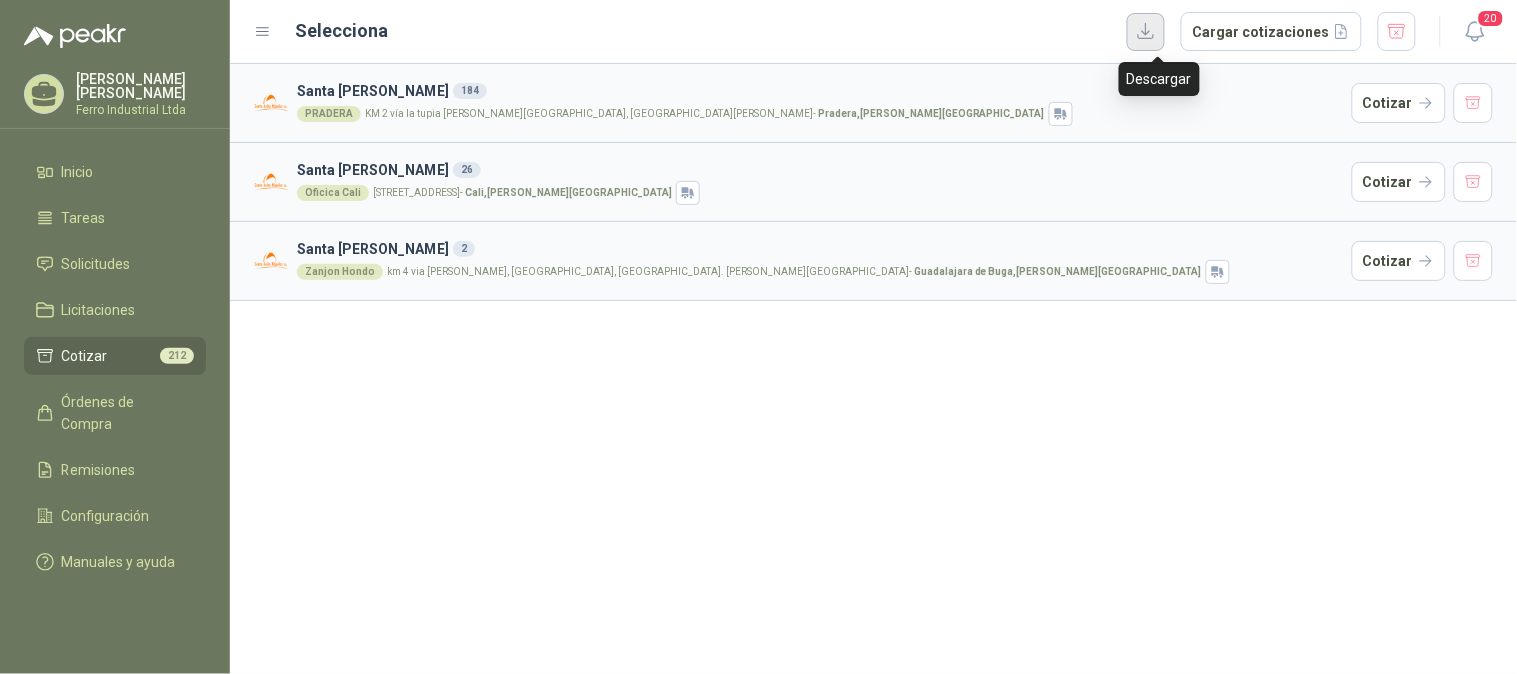 click at bounding box center [1146, 32] 